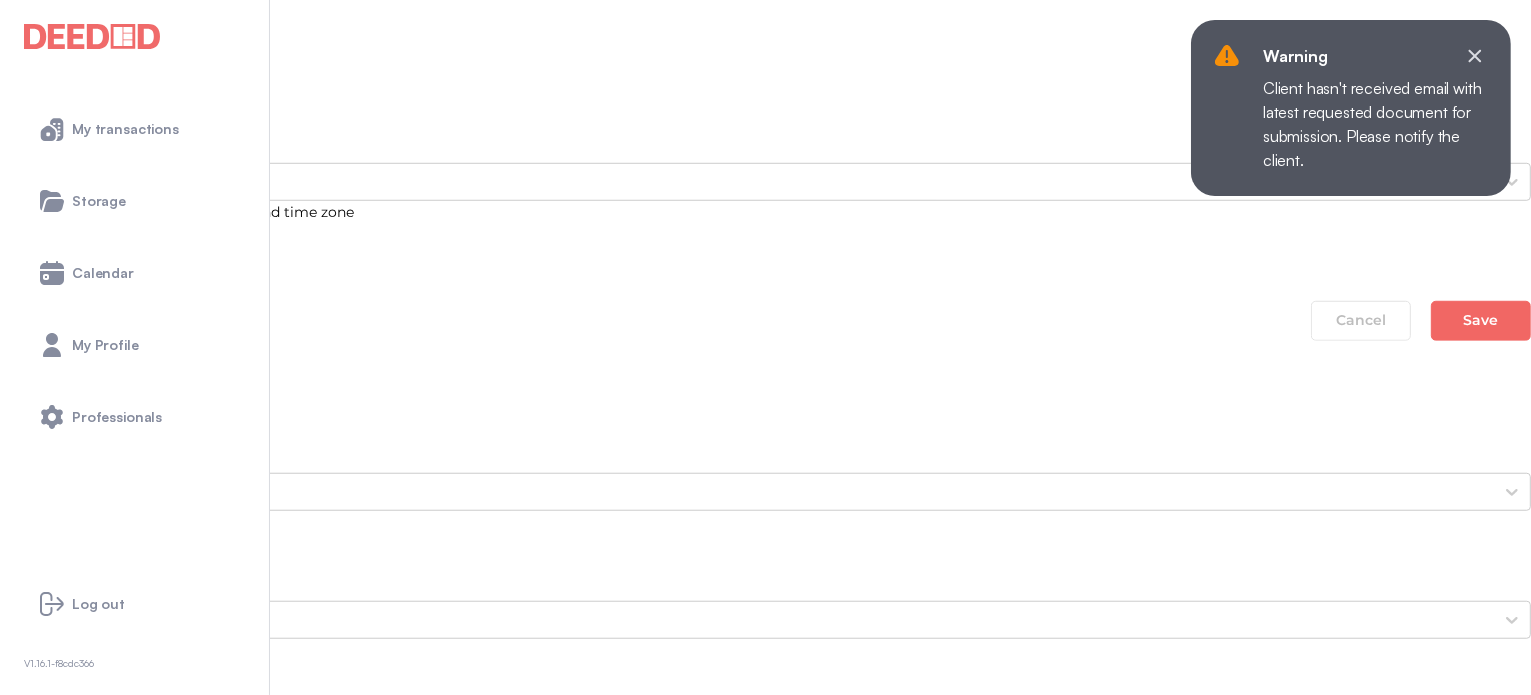 scroll, scrollTop: 1500, scrollLeft: 0, axis: vertical 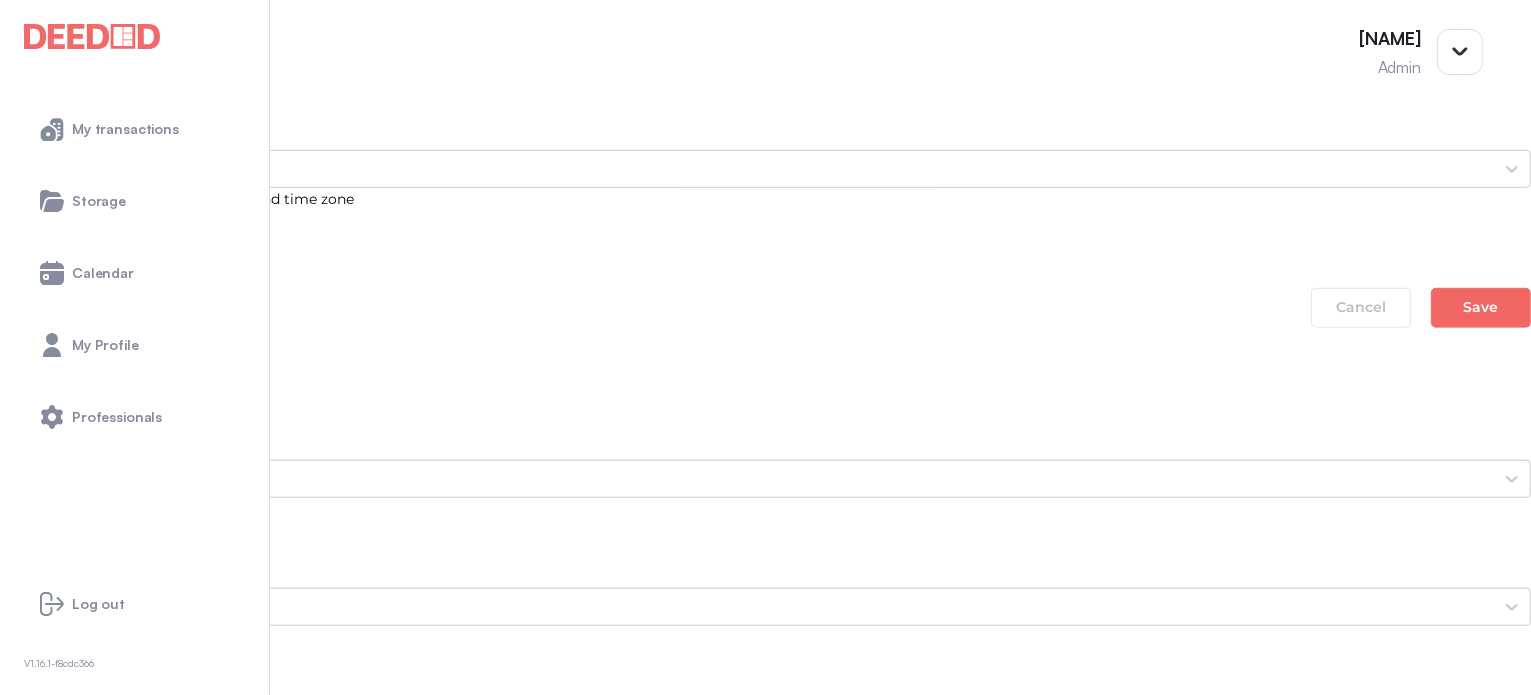 click on "Proof of Home Insurance" at bounding box center [765, 2519] 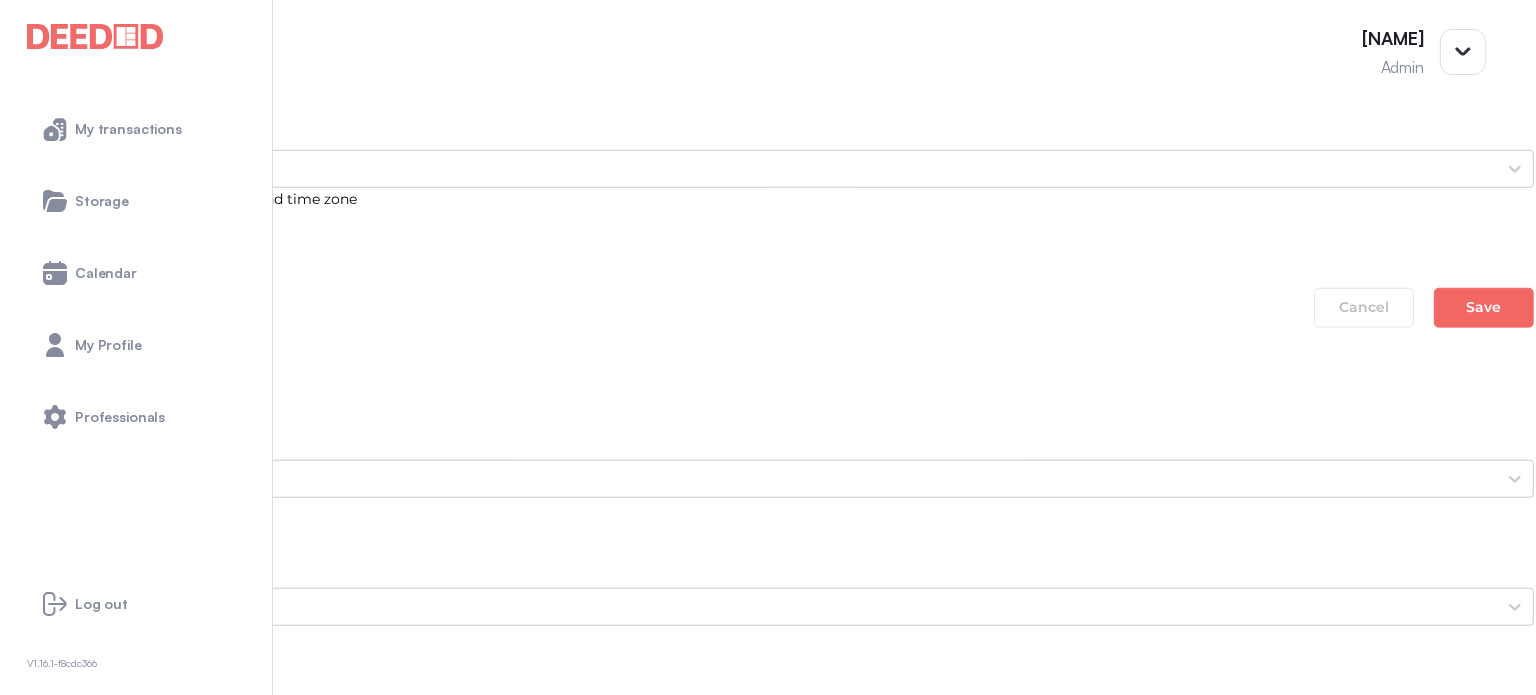 scroll, scrollTop: 0, scrollLeft: 0, axis: both 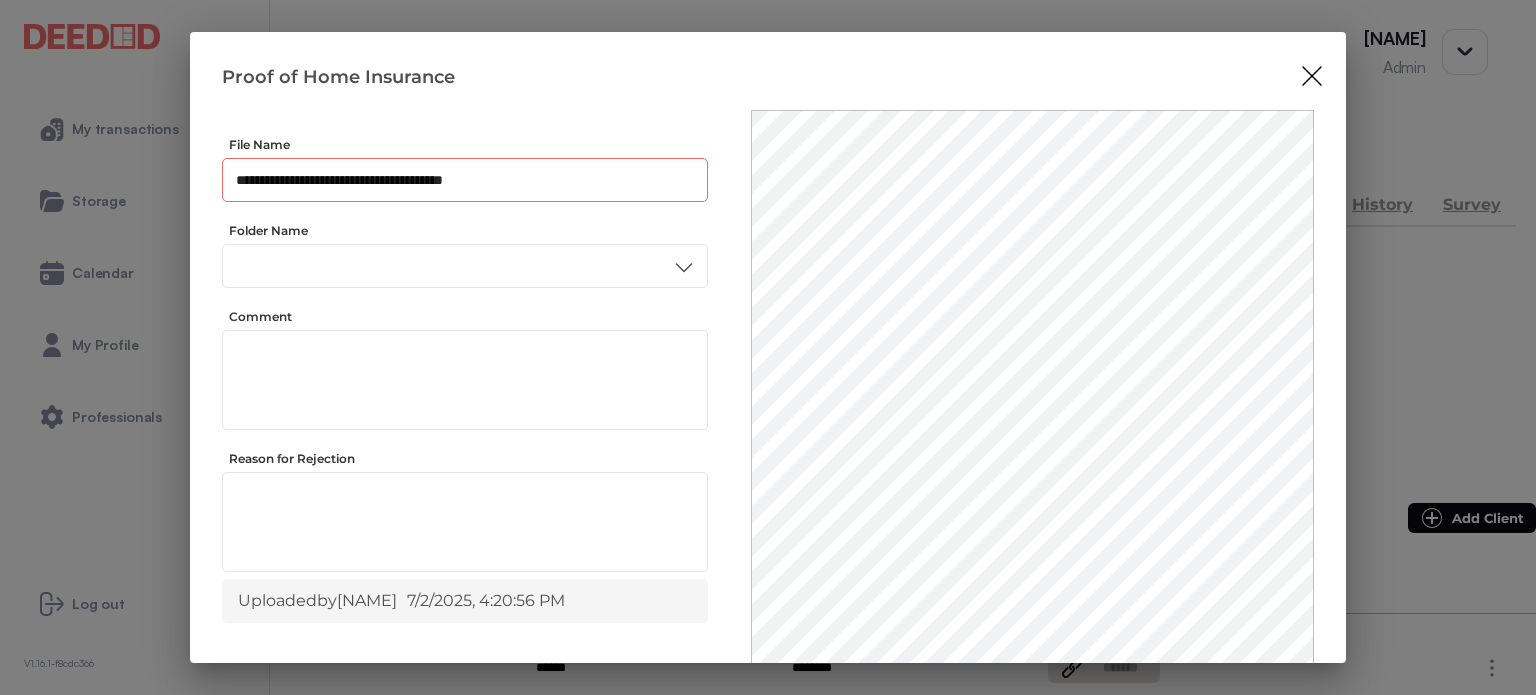 drag, startPoint x: 500, startPoint y: 182, endPoint x: 240, endPoint y: 192, distance: 260.19223 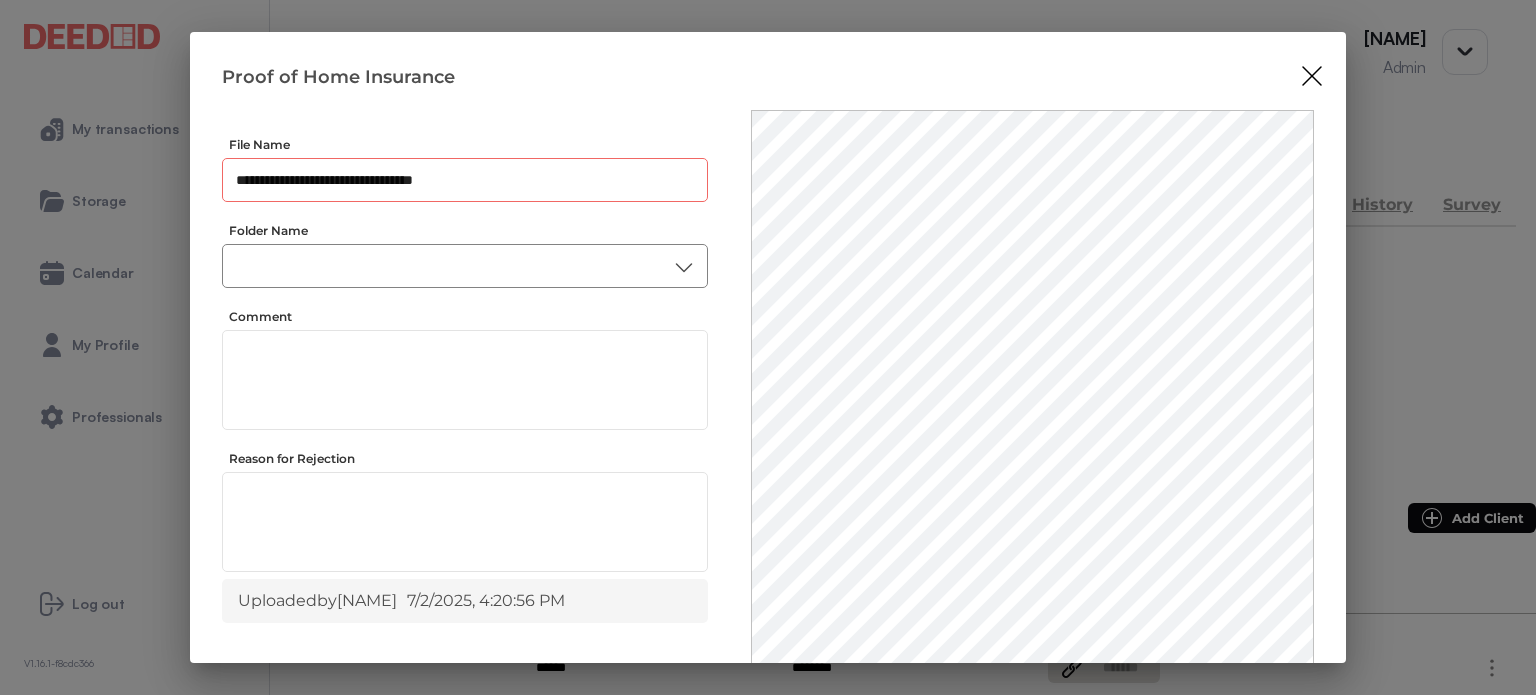 type on "**********" 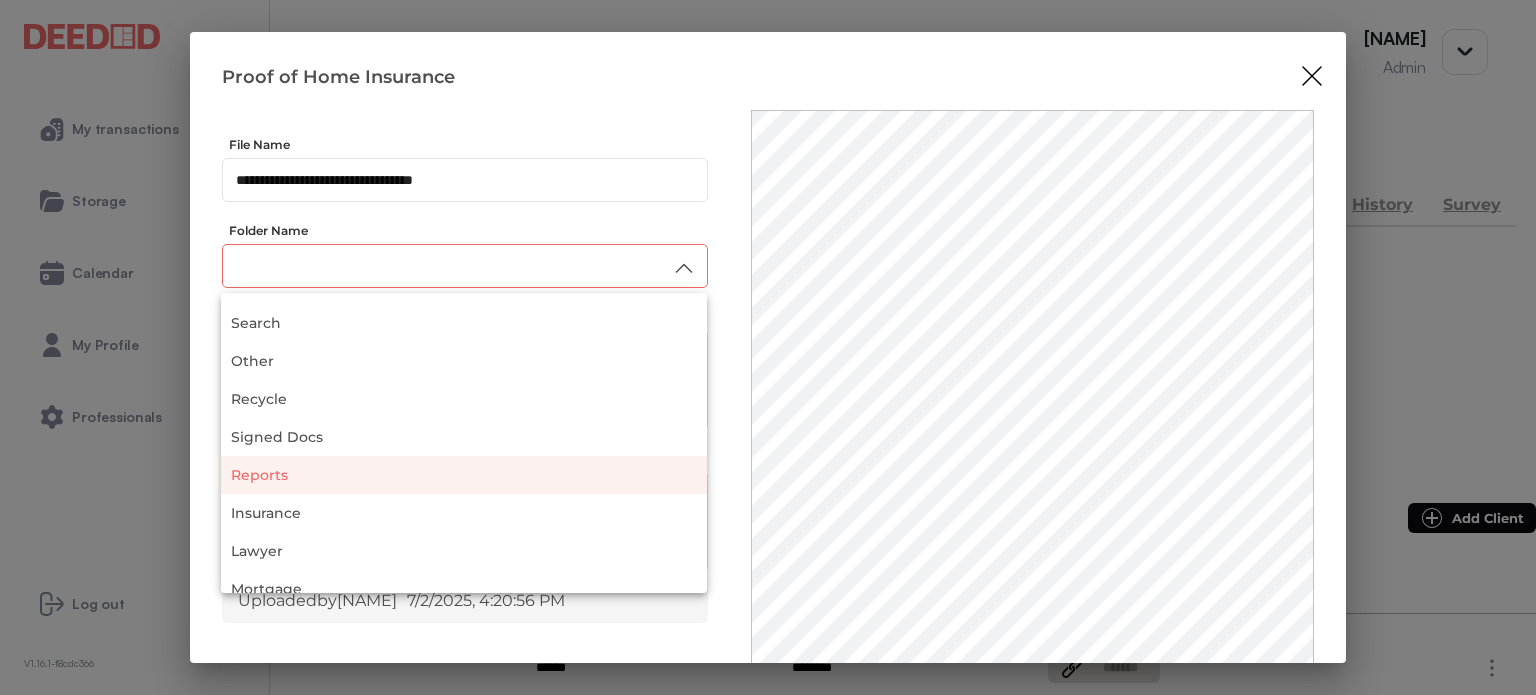 scroll, scrollTop: 188, scrollLeft: 0, axis: vertical 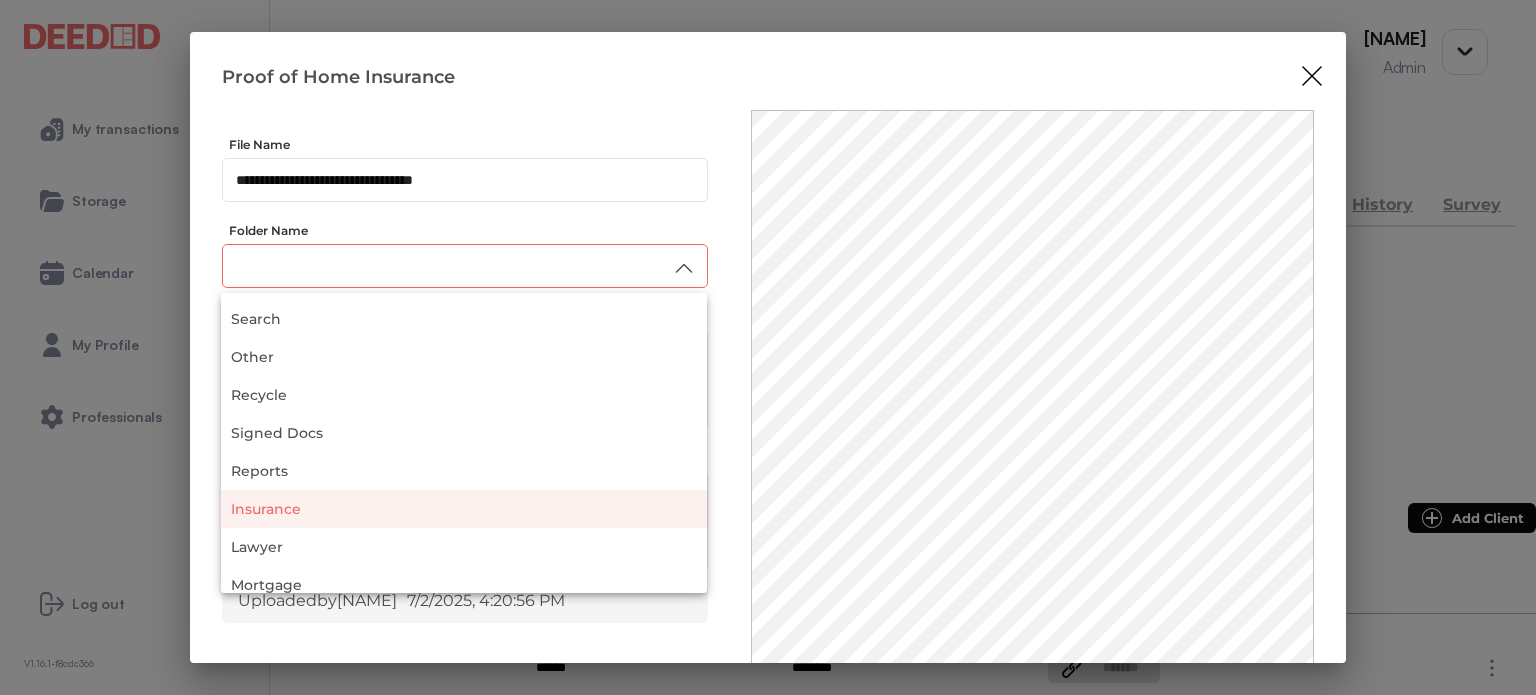 click on "Insurance" at bounding box center [464, 509] 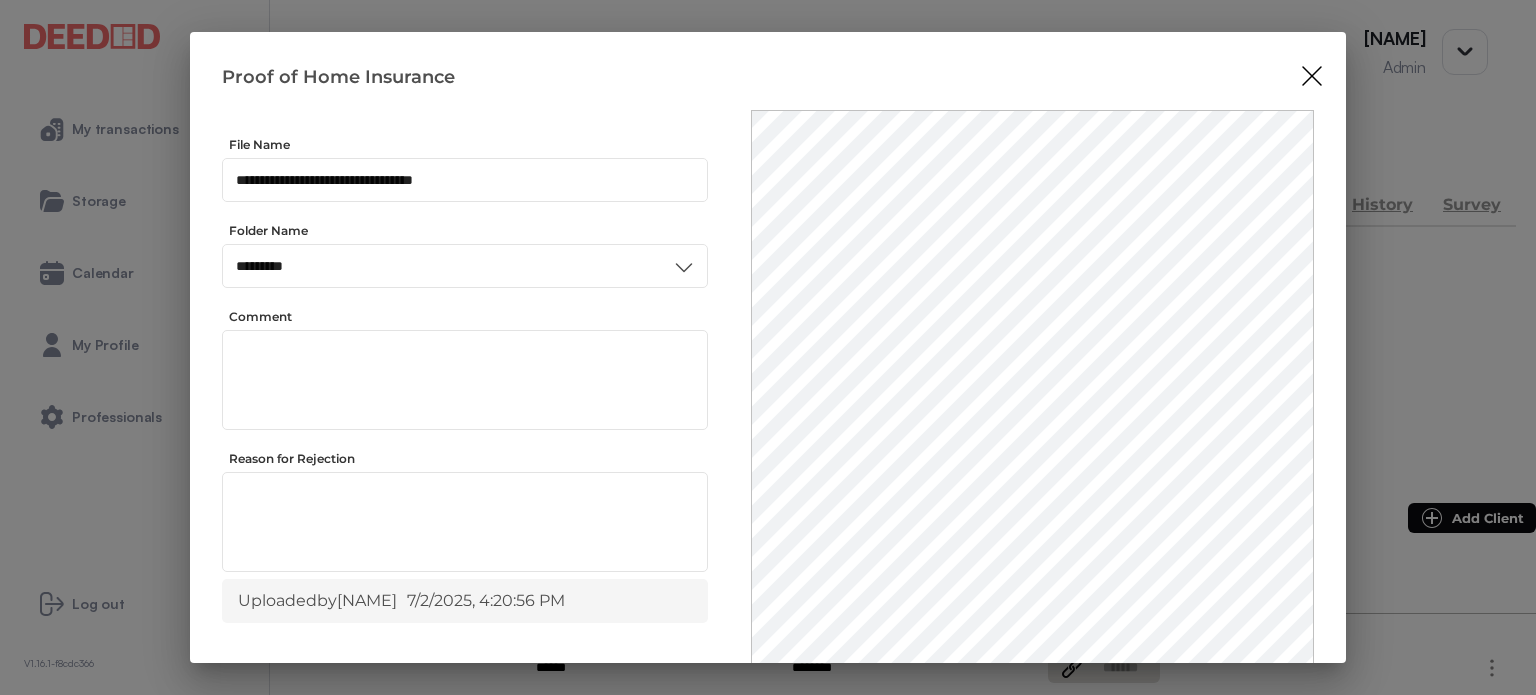 scroll, scrollTop: 0, scrollLeft: 0, axis: both 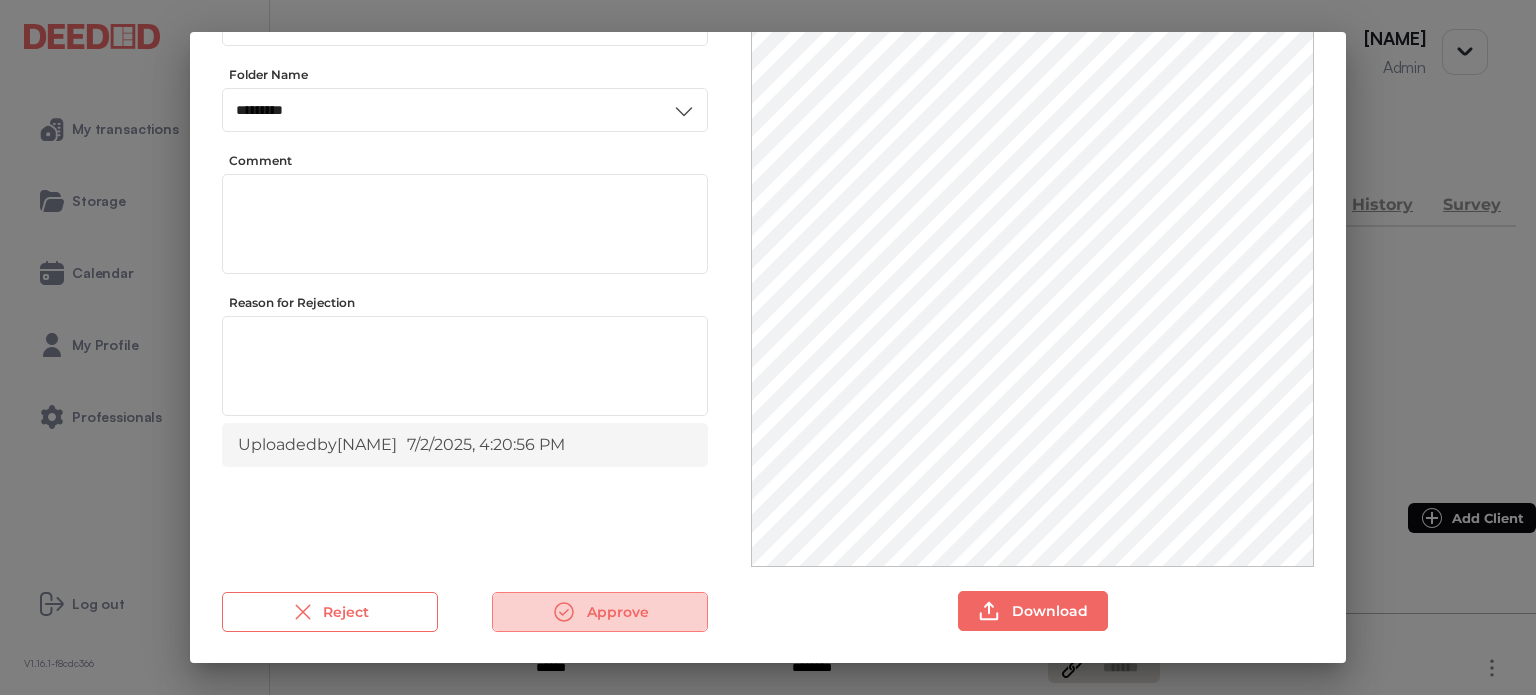 click on "Approve" at bounding box center [600, 612] 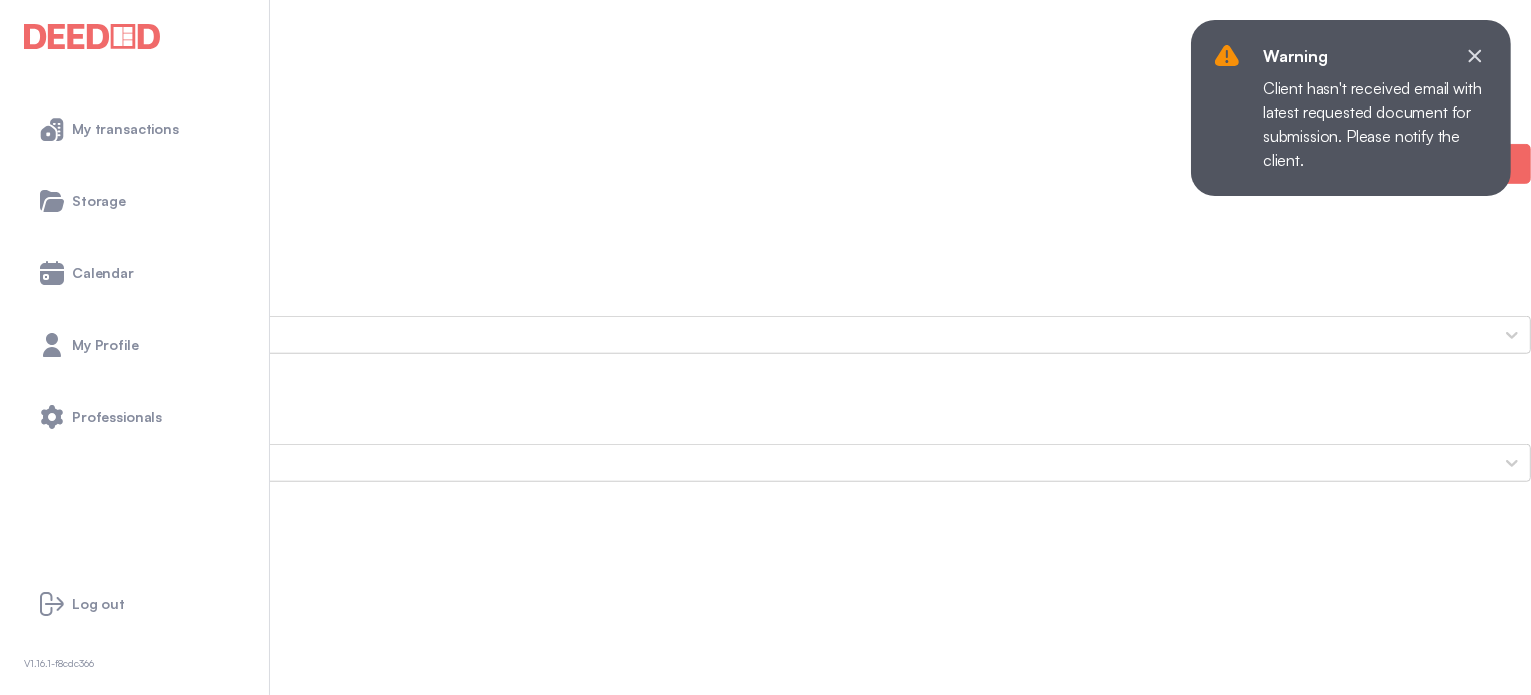 scroll, scrollTop: 1600, scrollLeft: 0, axis: vertical 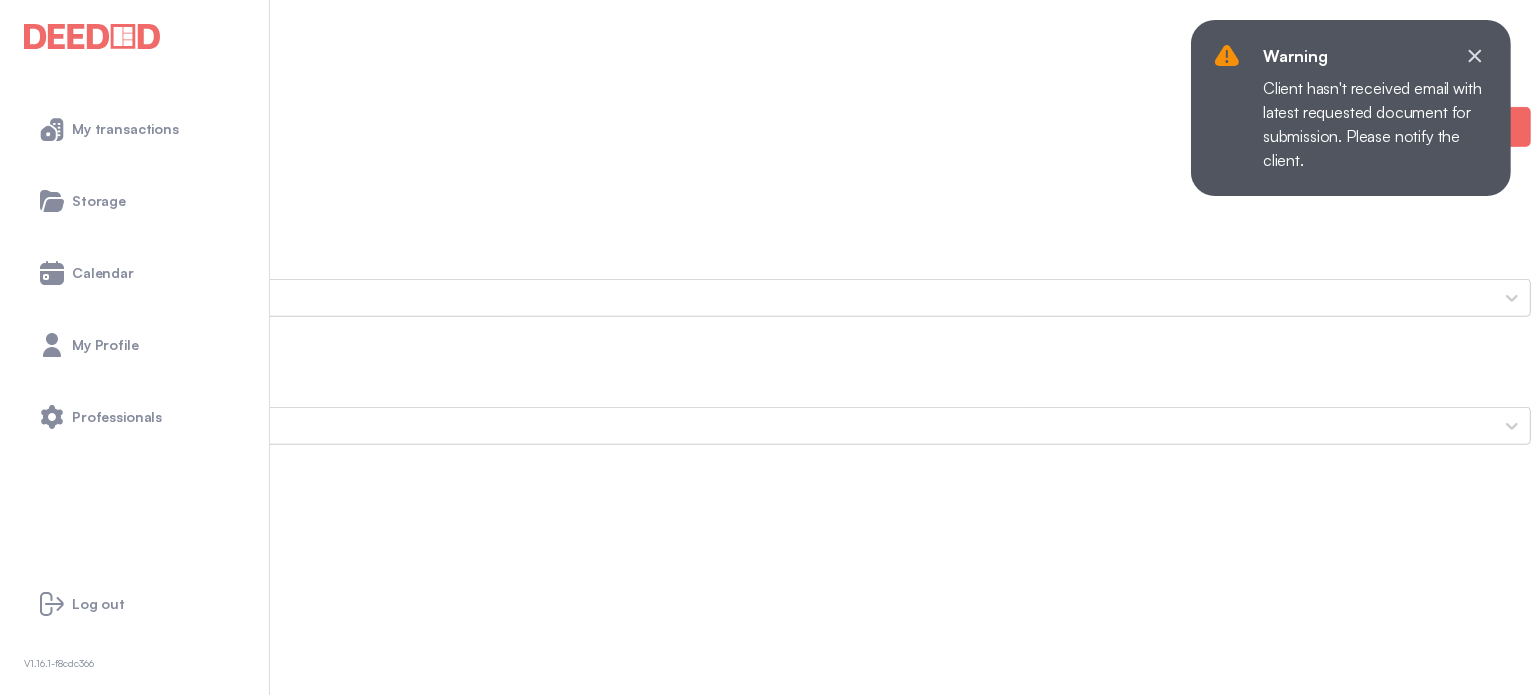 click on "Void Cheque" at bounding box center (765, 1298) 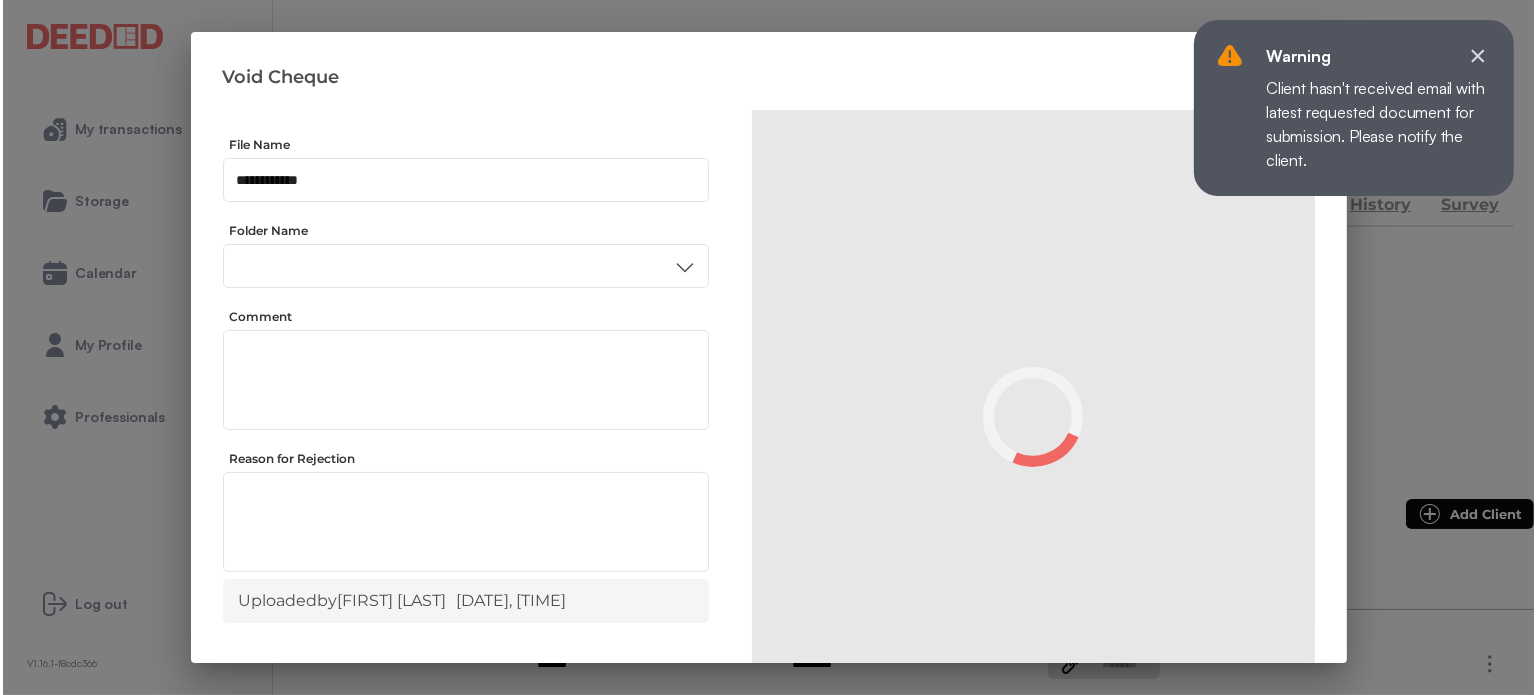scroll, scrollTop: 0, scrollLeft: 0, axis: both 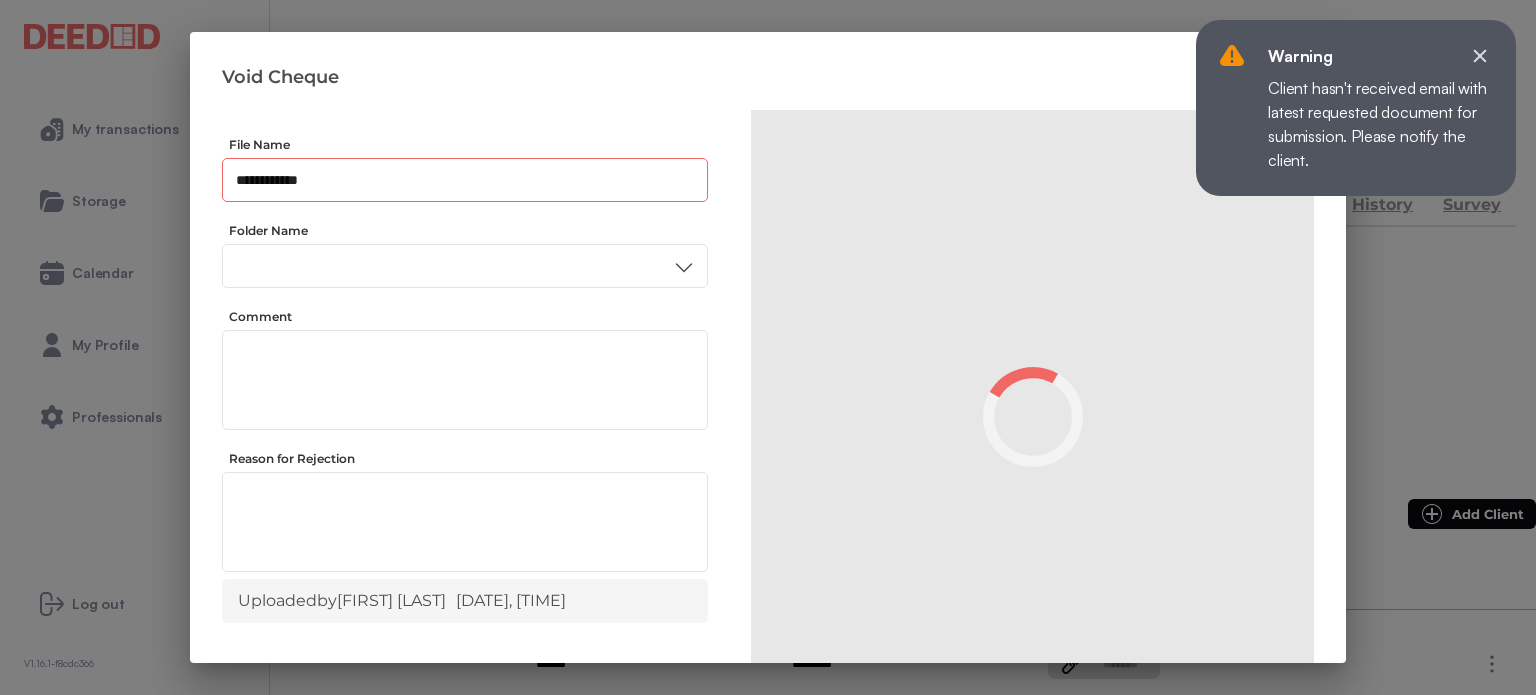 drag, startPoint x: 304, startPoint y: 177, endPoint x: 358, endPoint y: 155, distance: 58.30952 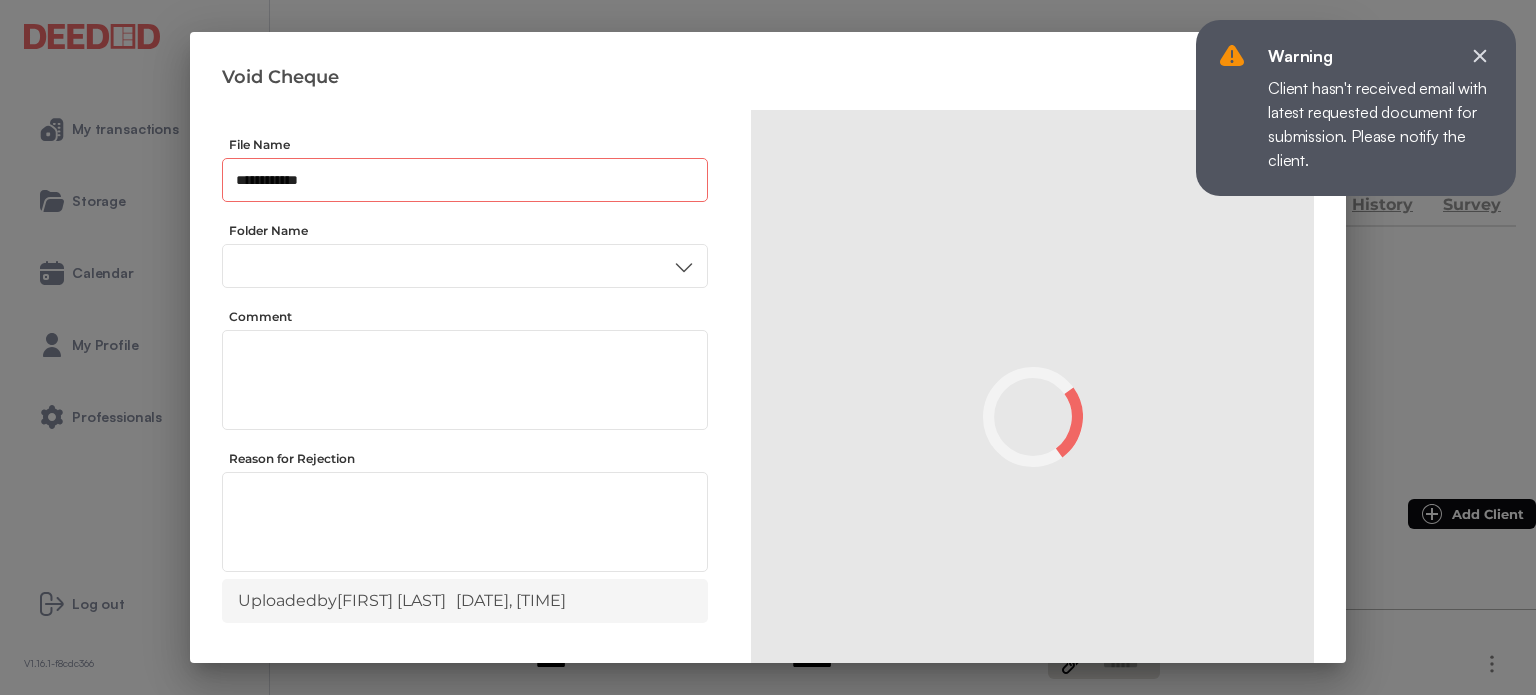 click on "**********" at bounding box center [465, 180] 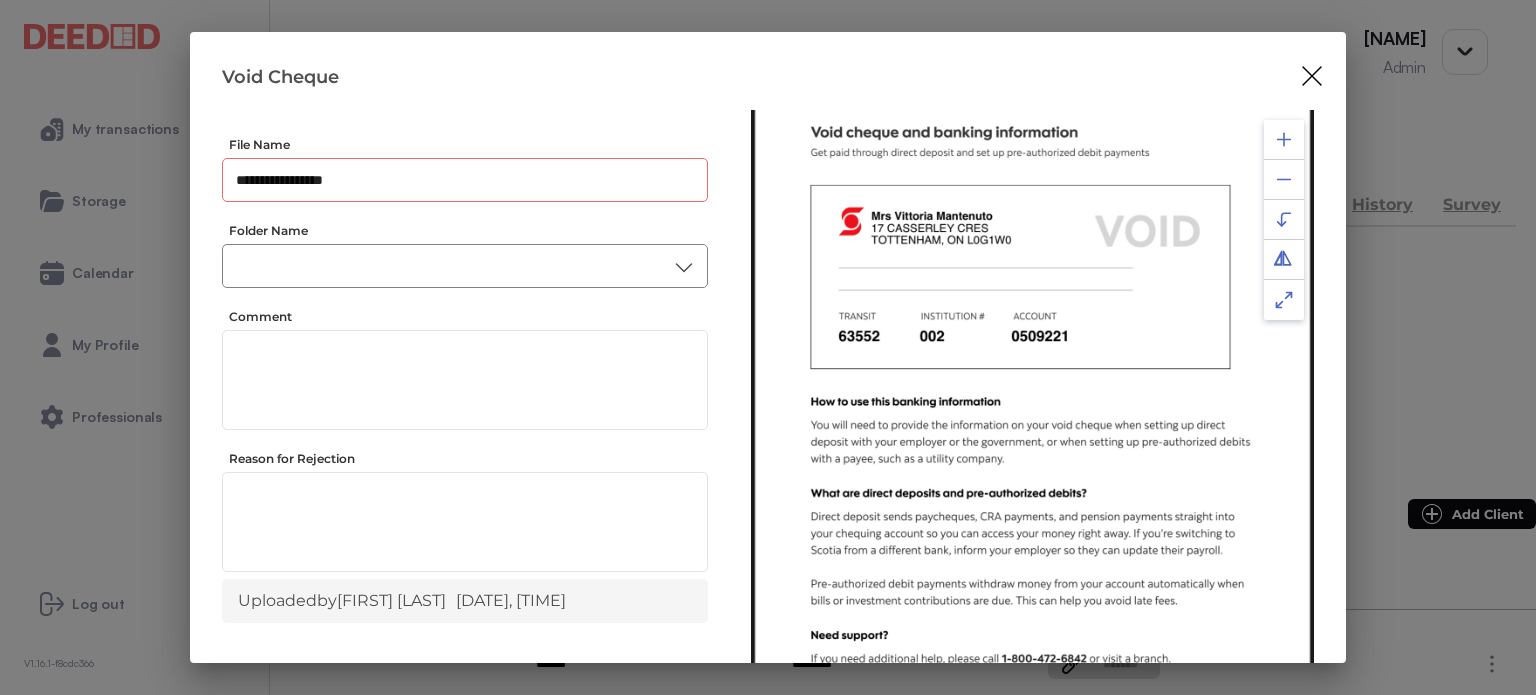 type on "**********" 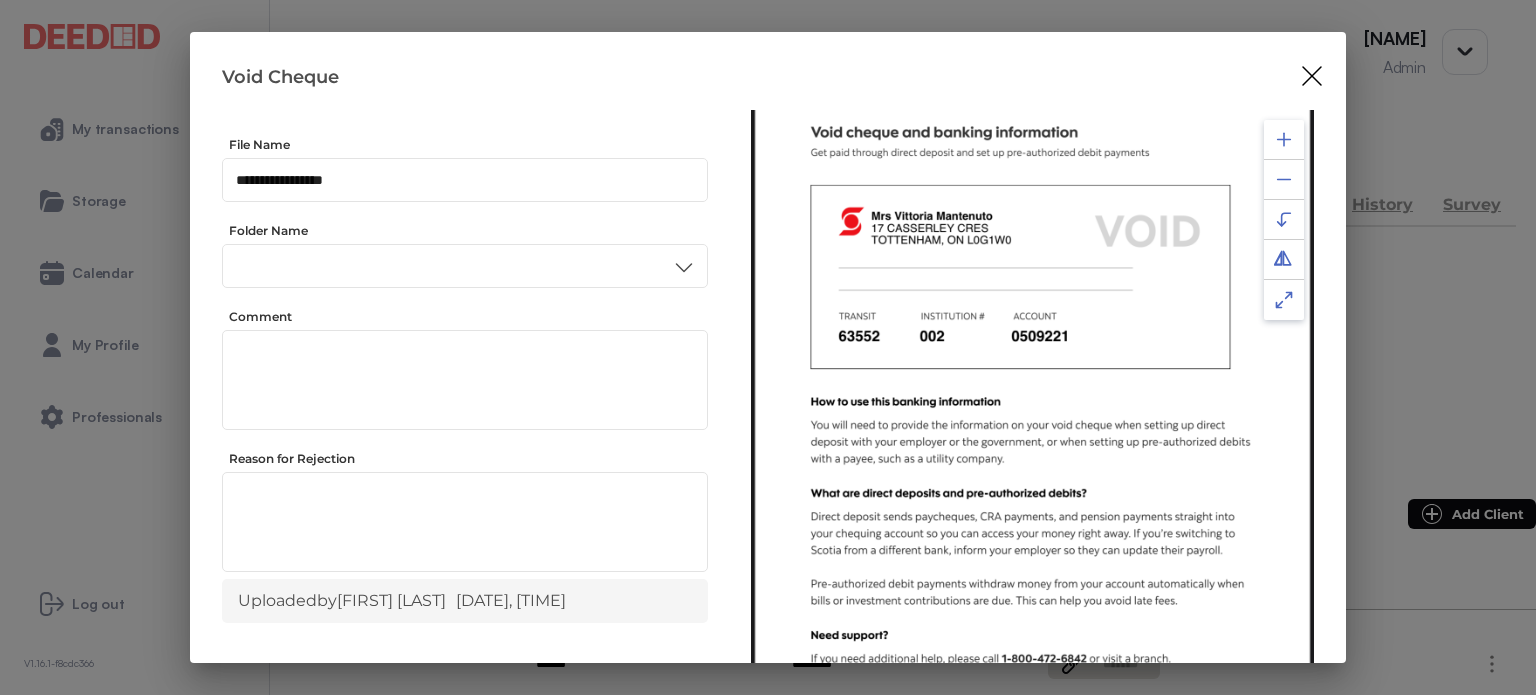 click on "Accounting" at bounding box center [464, 371] 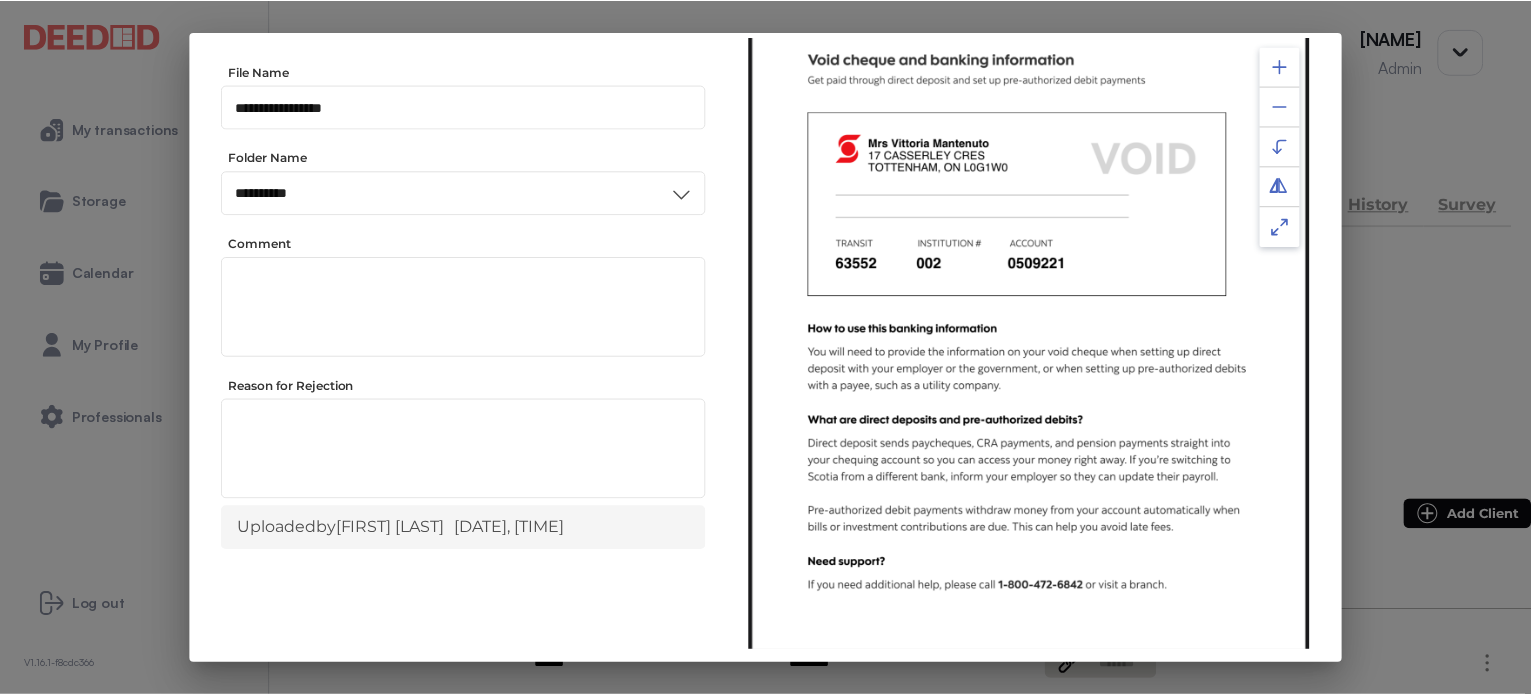 scroll, scrollTop: 156, scrollLeft: 0, axis: vertical 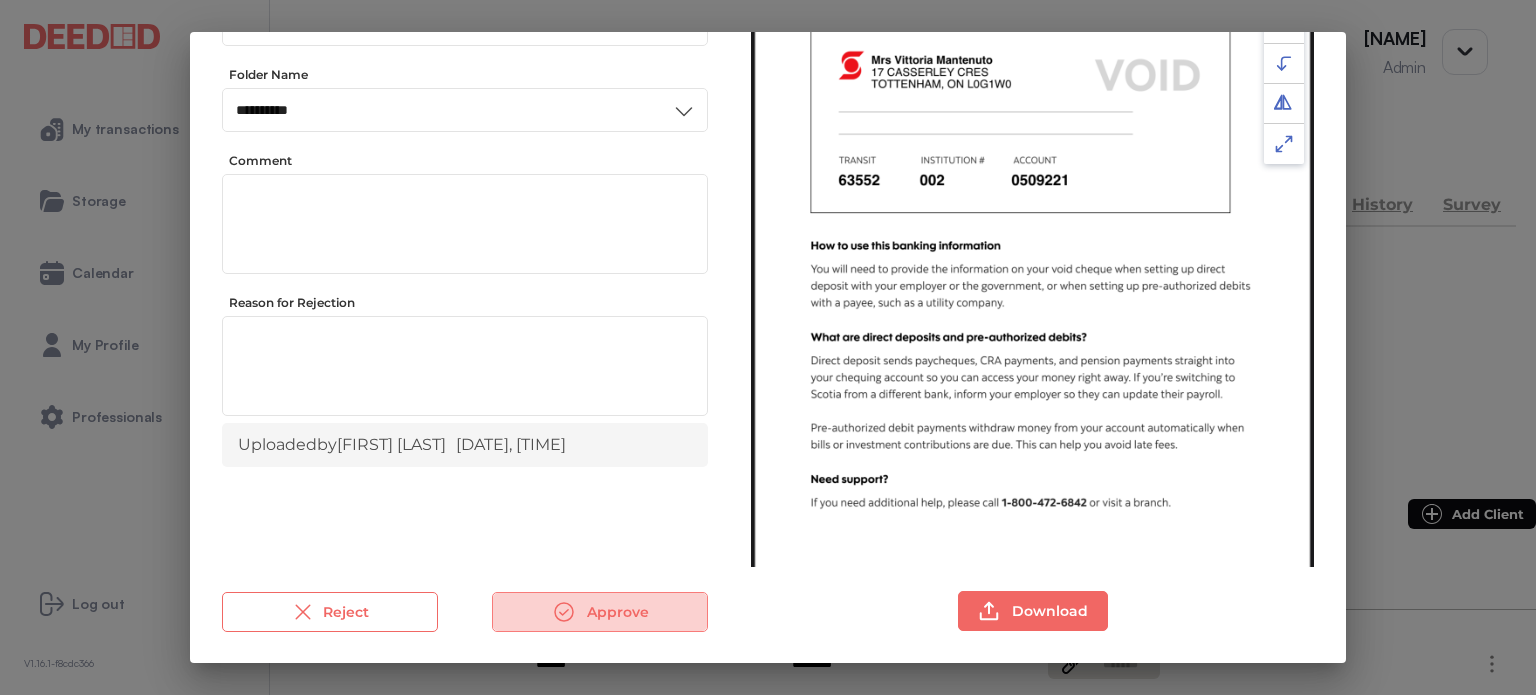 click on "Approve" at bounding box center (600, 612) 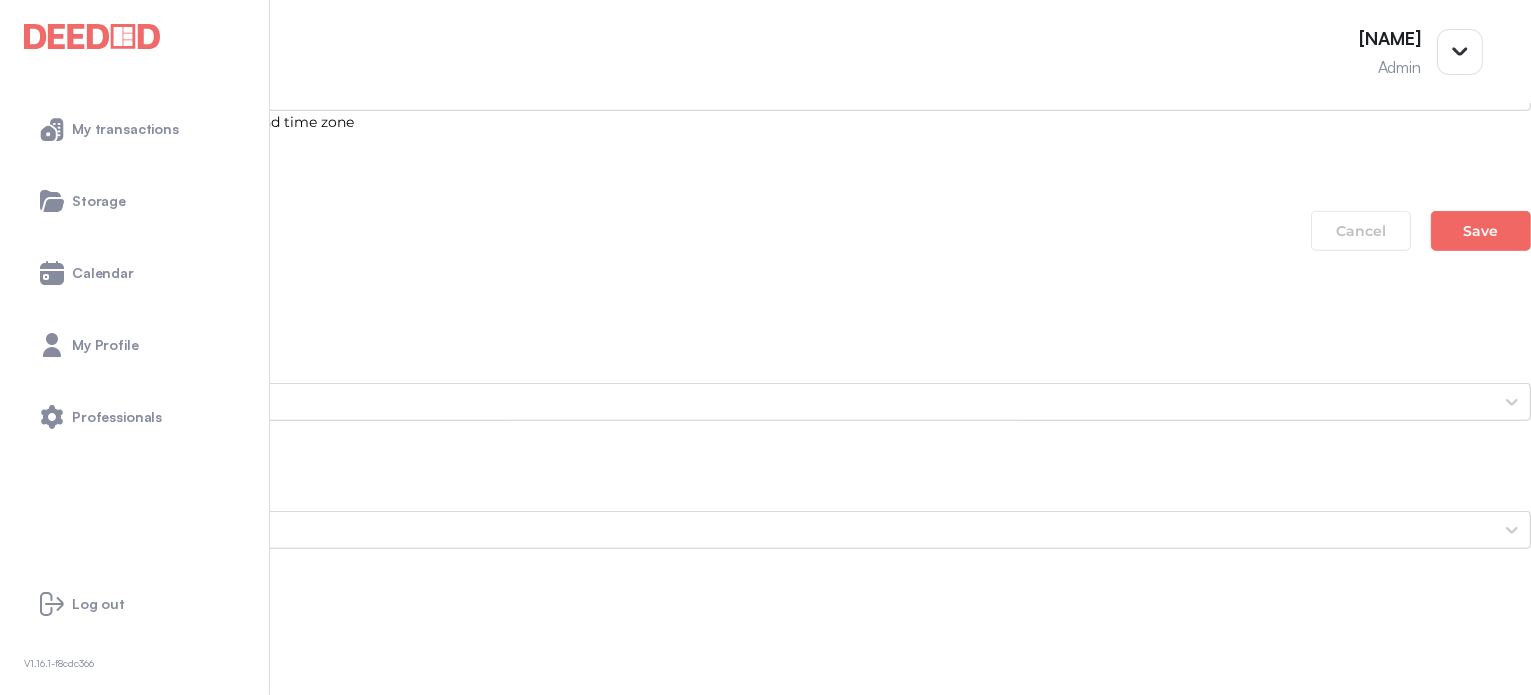 scroll, scrollTop: 1700, scrollLeft: 0, axis: vertical 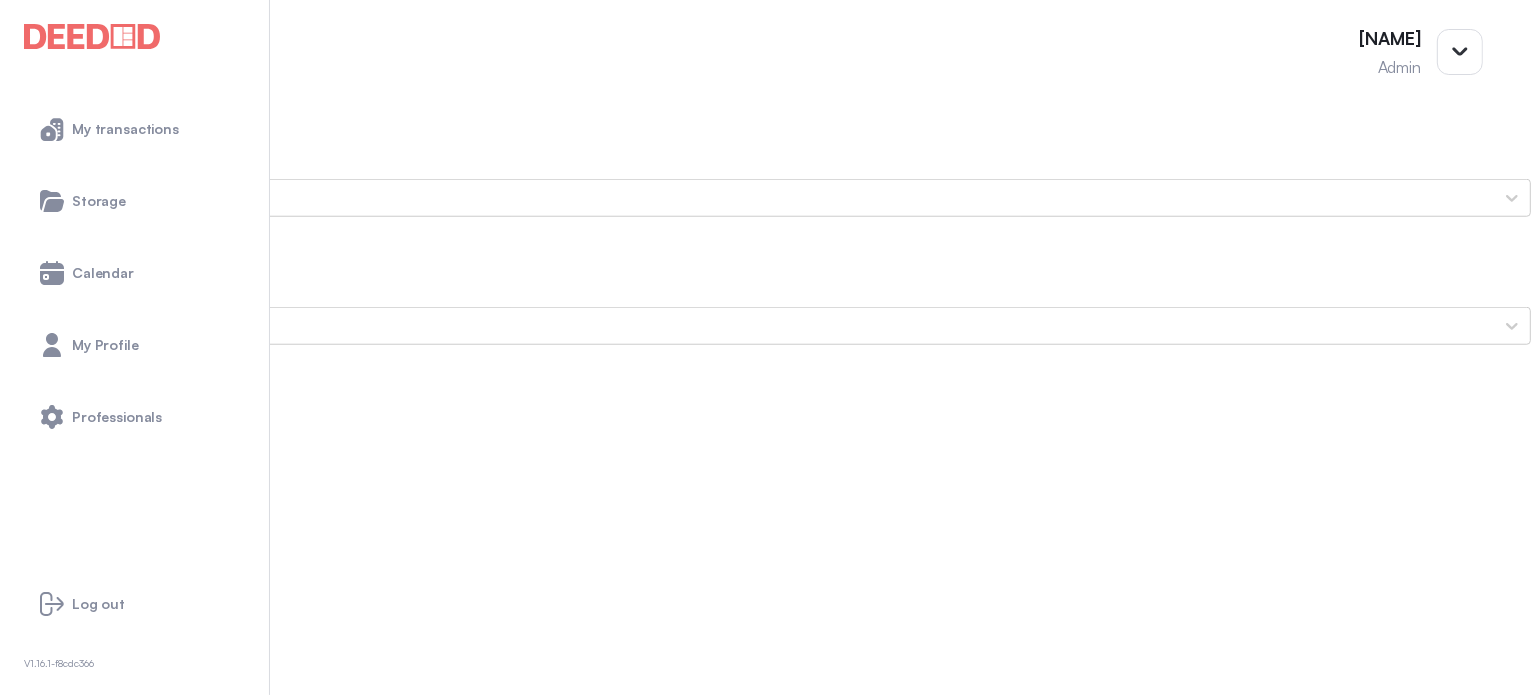 click on "Vittoria's Photo ID (Front Side)" at bounding box center (765, 1302) 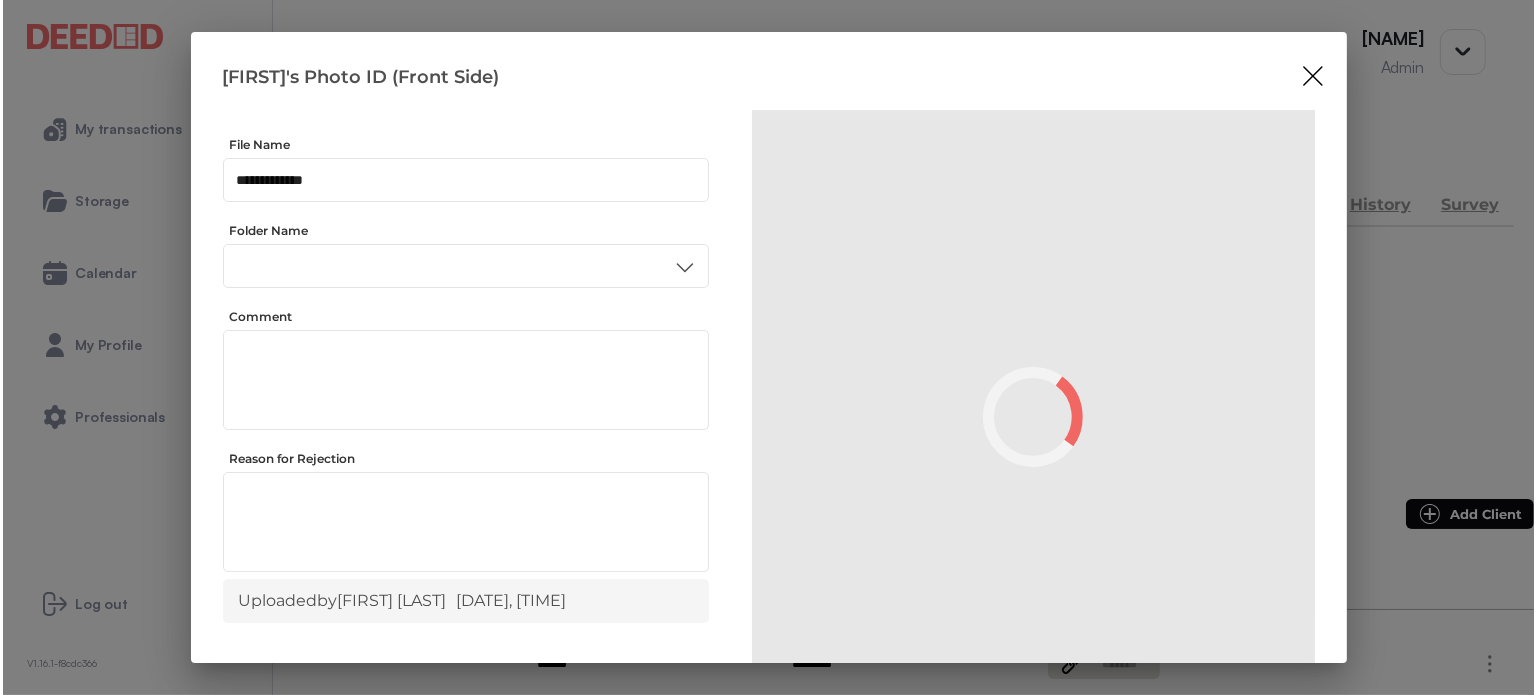 scroll, scrollTop: 0, scrollLeft: 0, axis: both 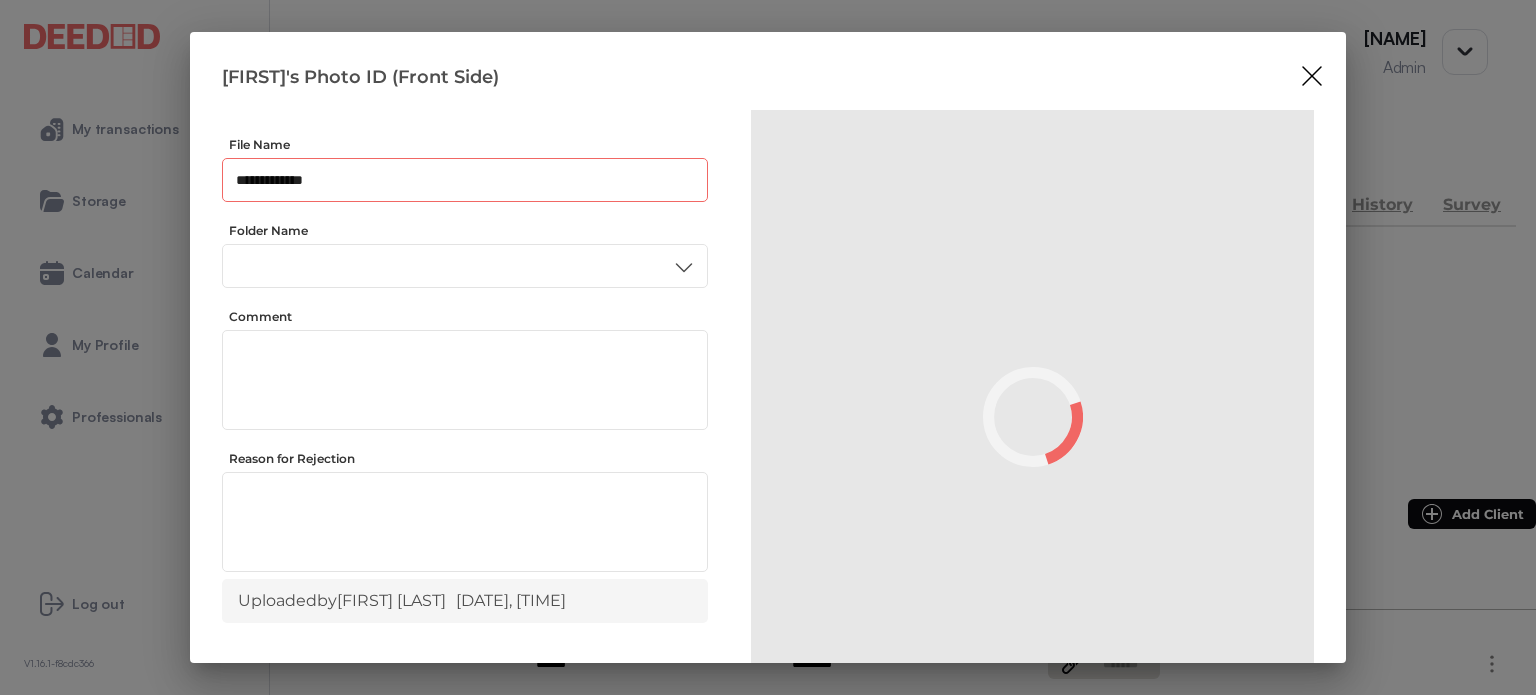 drag, startPoint x: 303, startPoint y: 179, endPoint x: 375, endPoint y: 148, distance: 78.39005 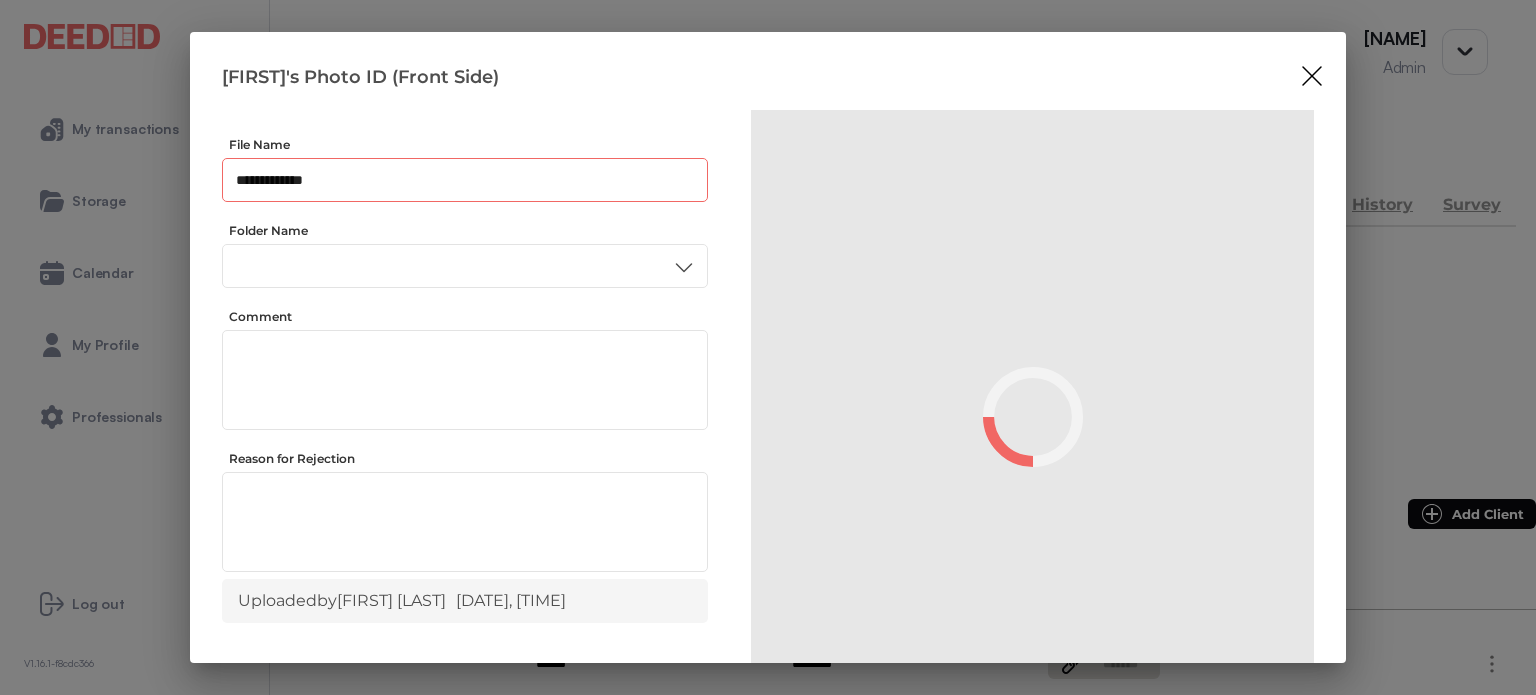 click on "**********" at bounding box center [465, 180] 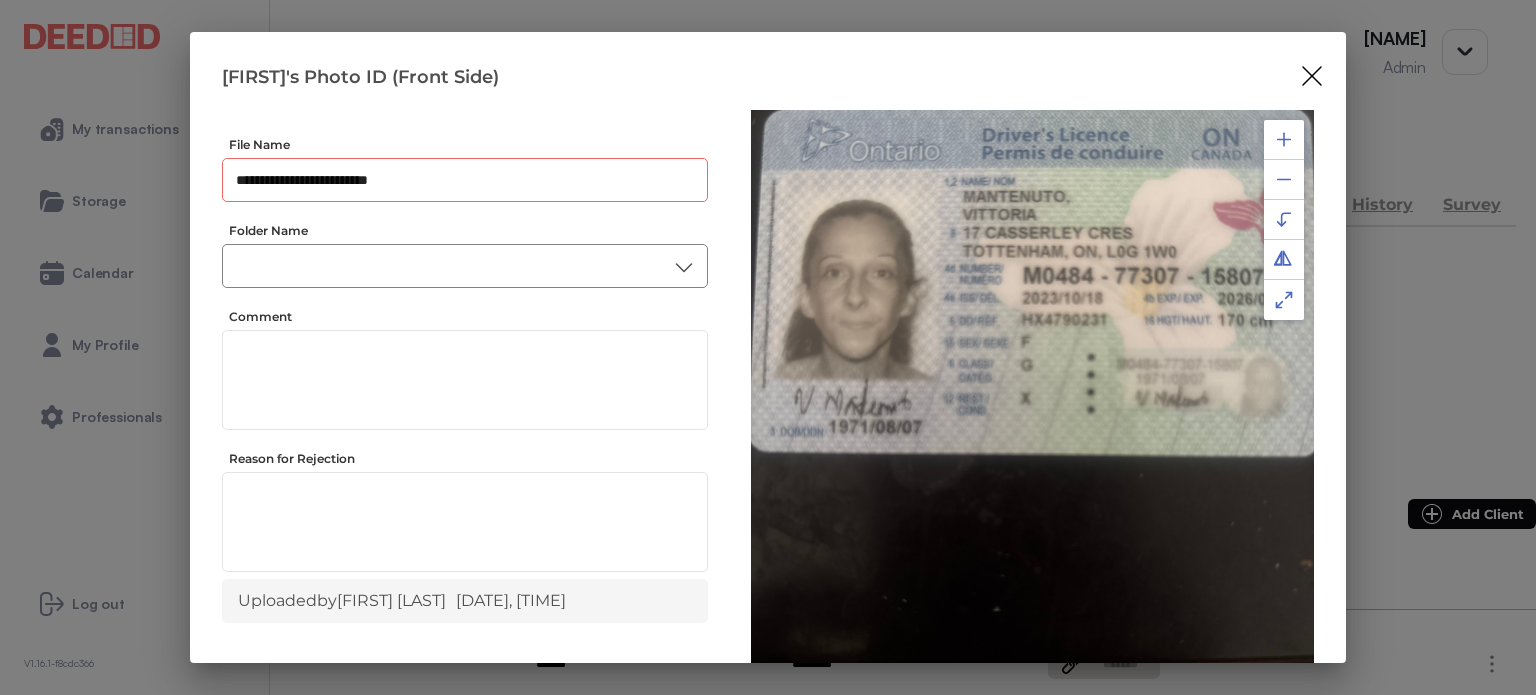 type on "**********" 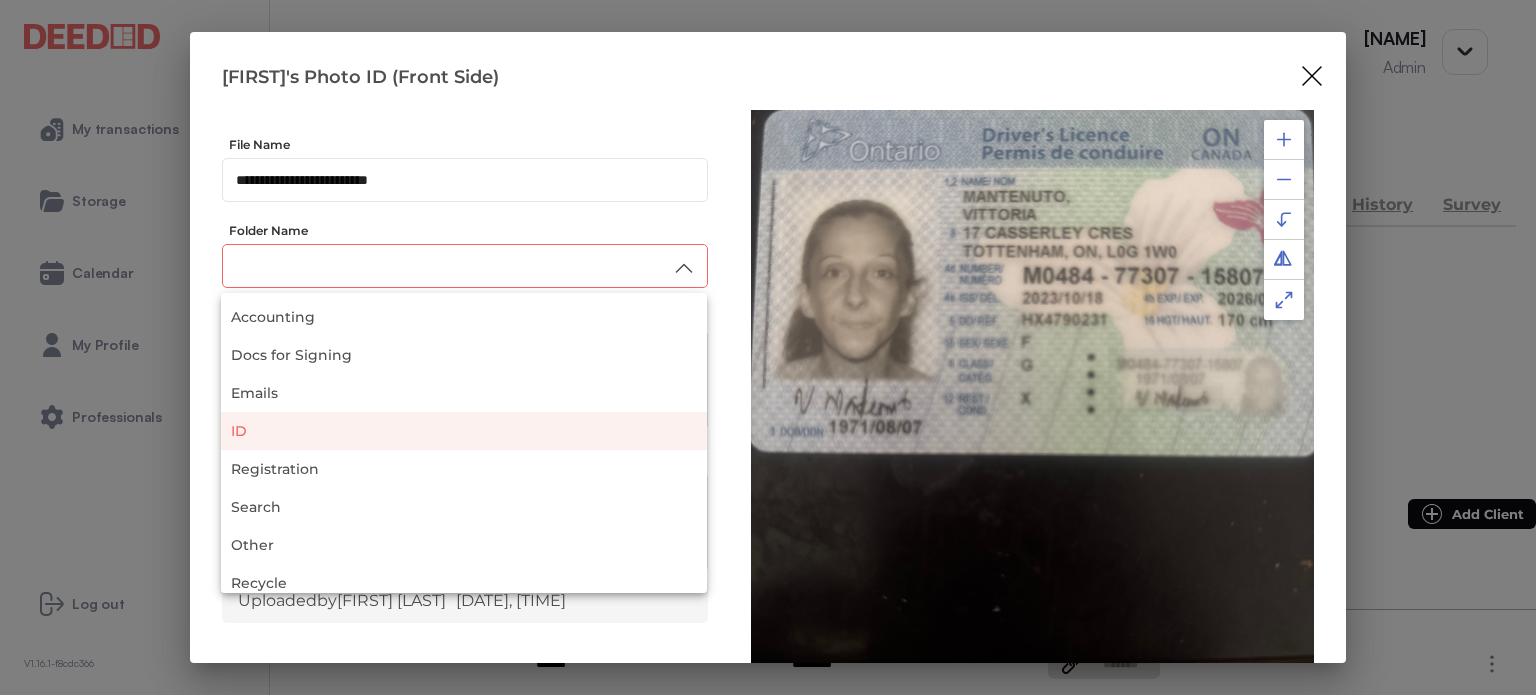 click on "ID" at bounding box center [464, 431] 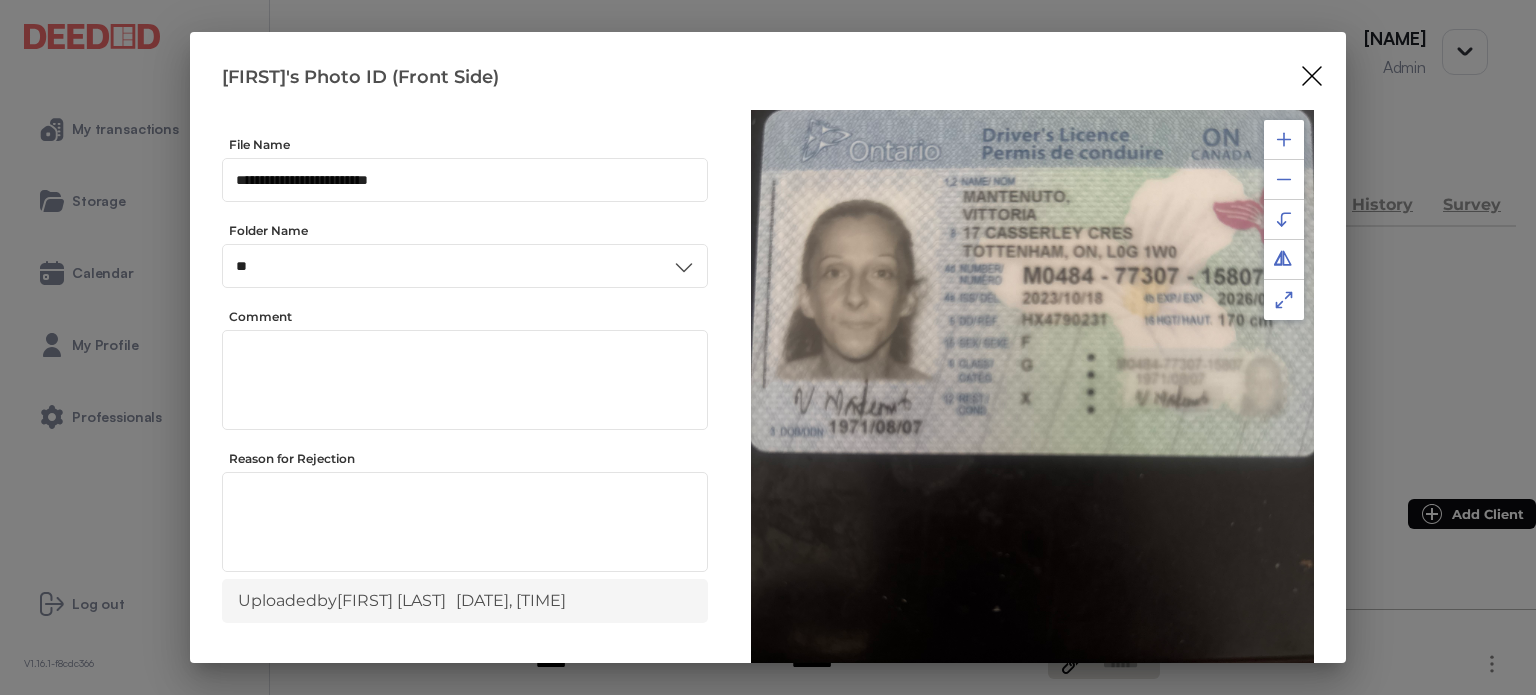 click at bounding box center [1284, 139] 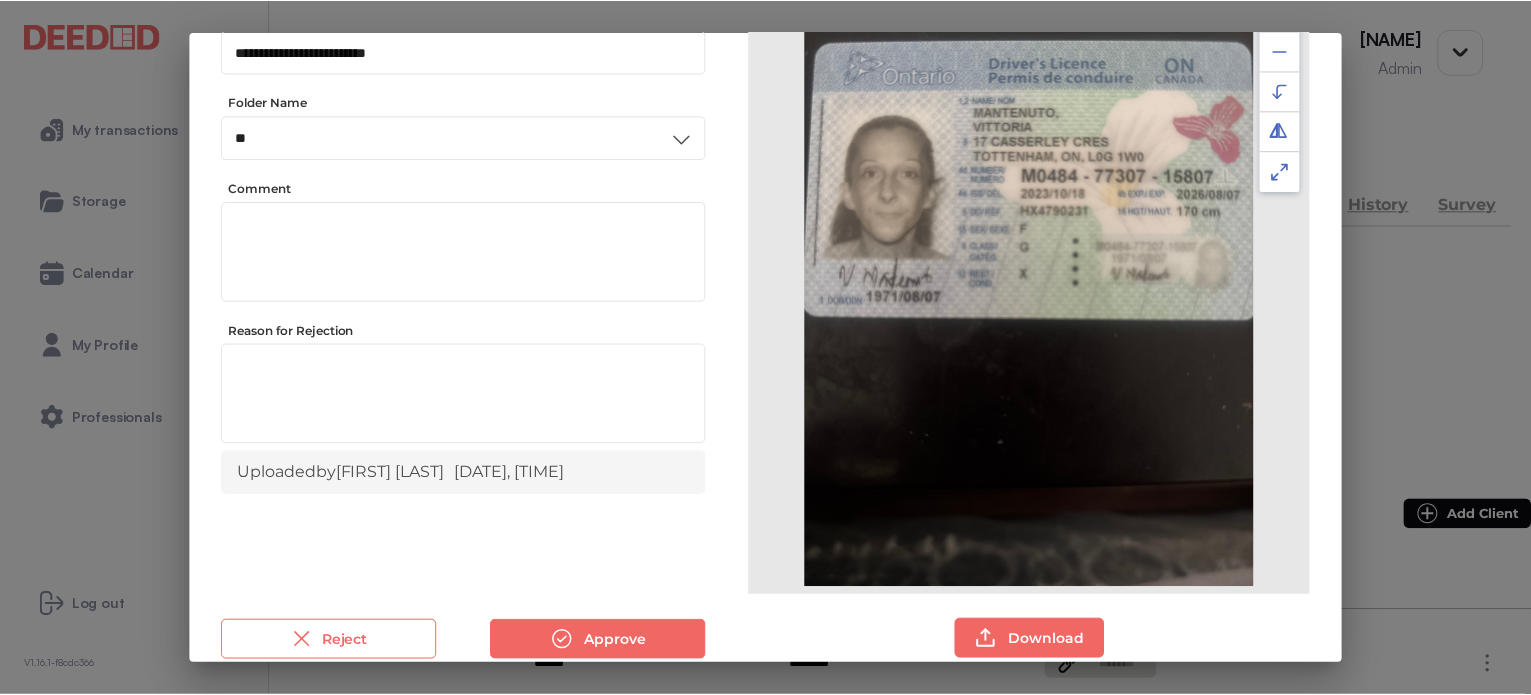 scroll, scrollTop: 156, scrollLeft: 0, axis: vertical 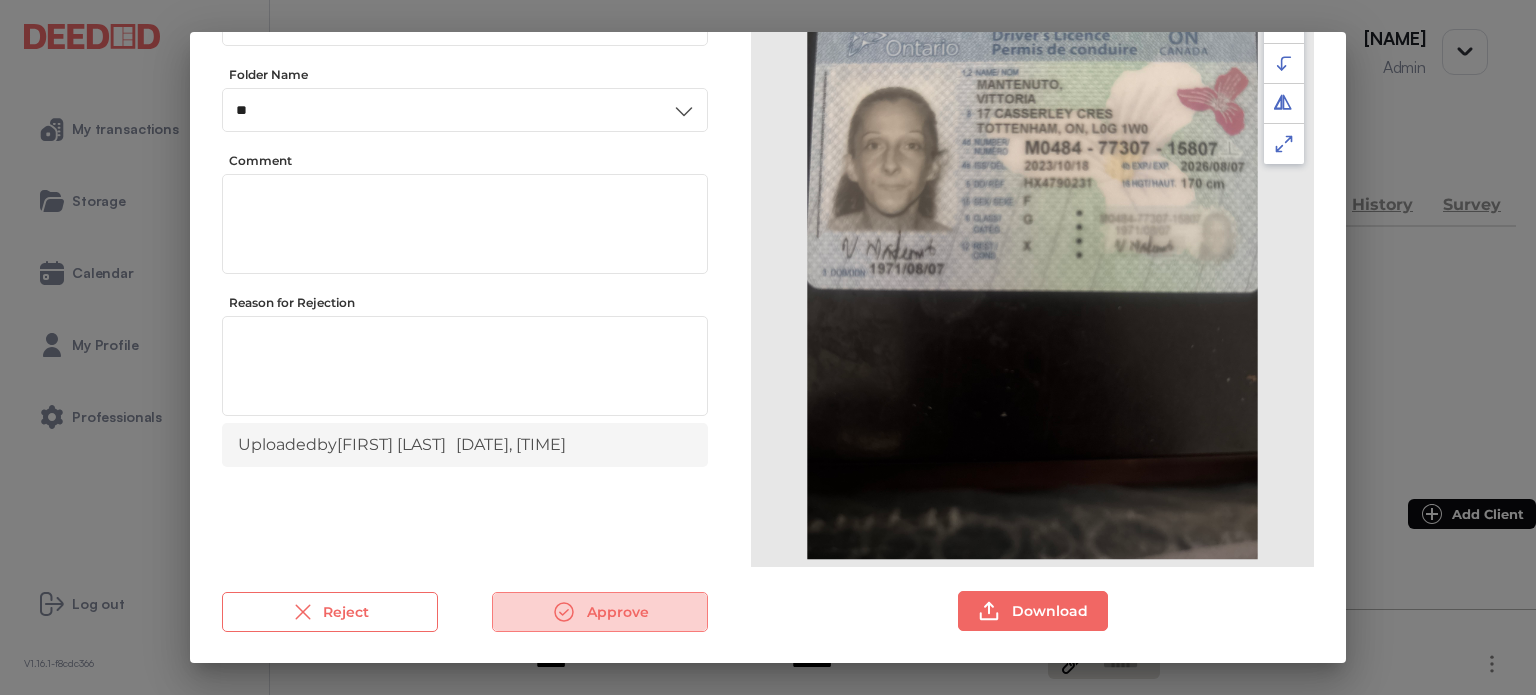 click on "Approve" at bounding box center (600, 612) 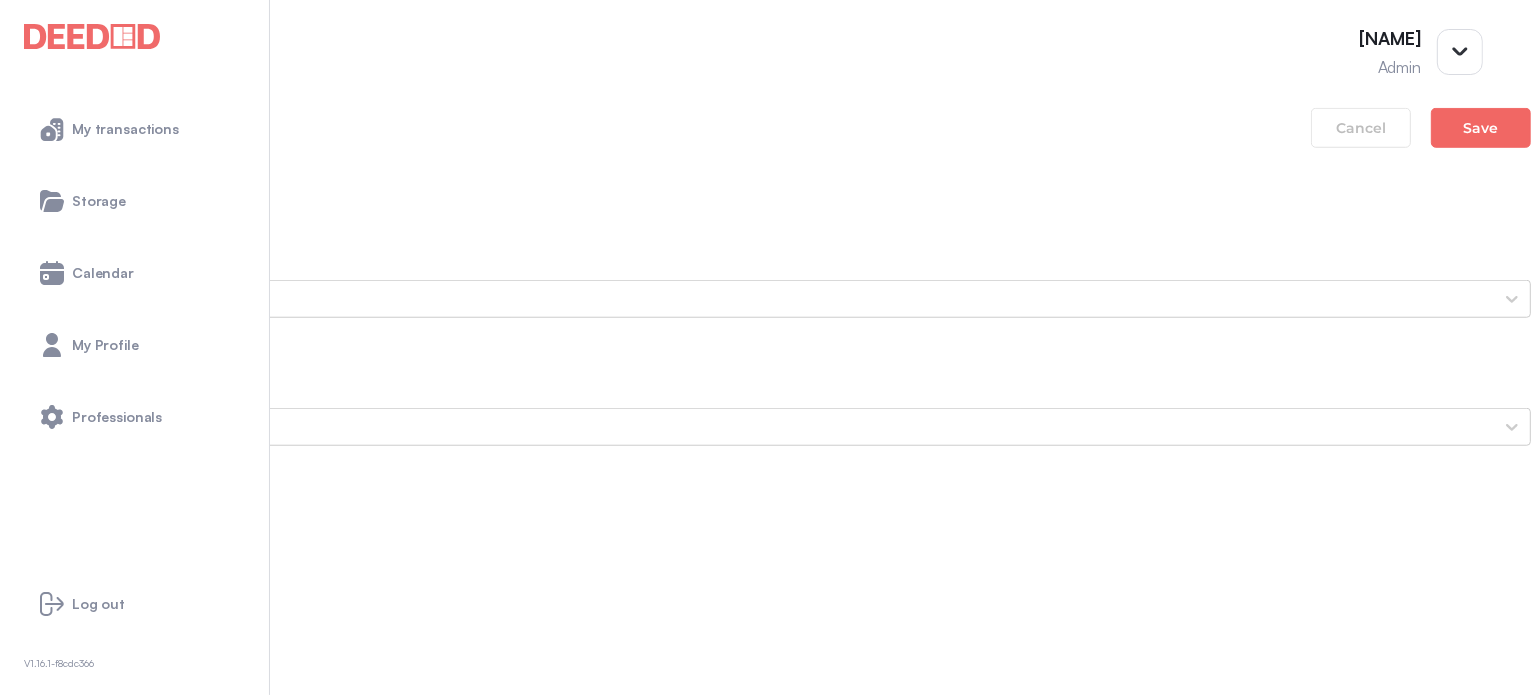 scroll, scrollTop: 1600, scrollLeft: 0, axis: vertical 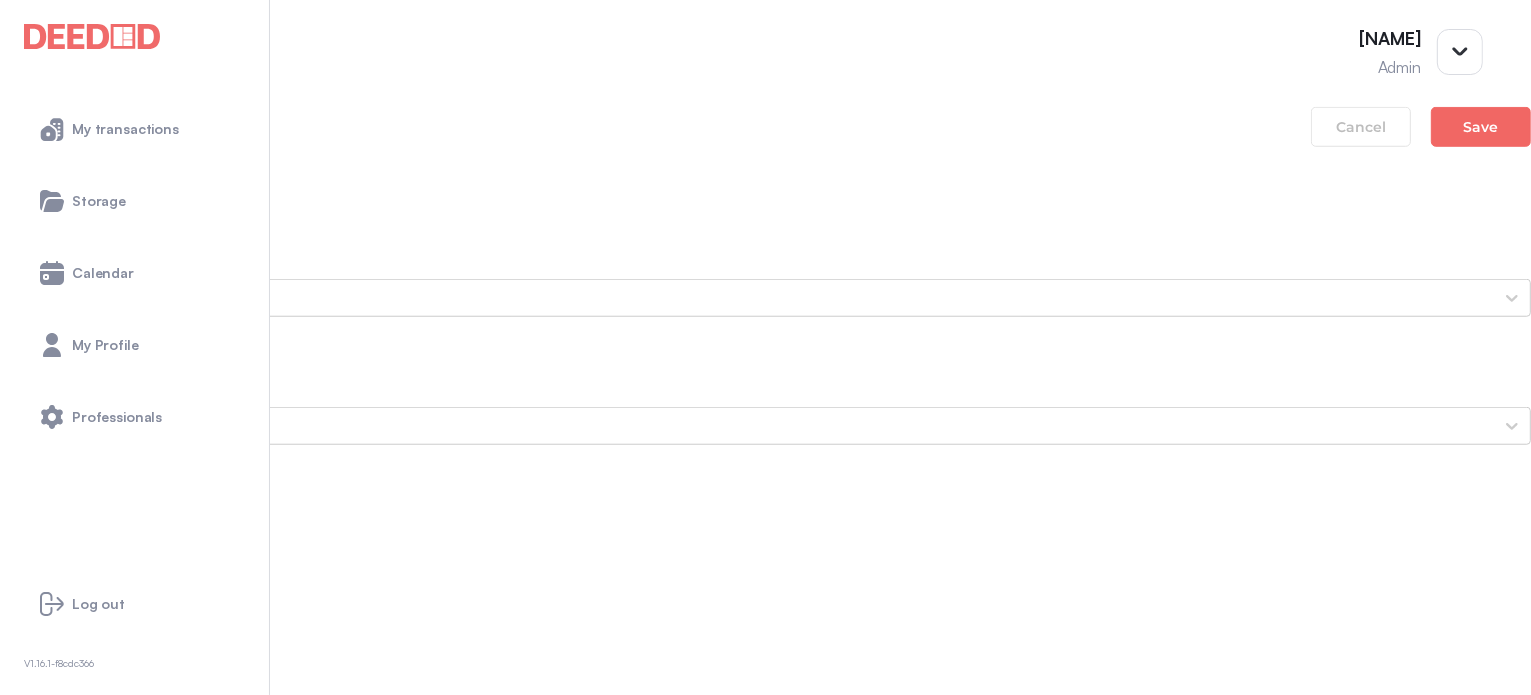 click on "Vittoria's Photo ID (Back Side)" at bounding box center (765, 1506) 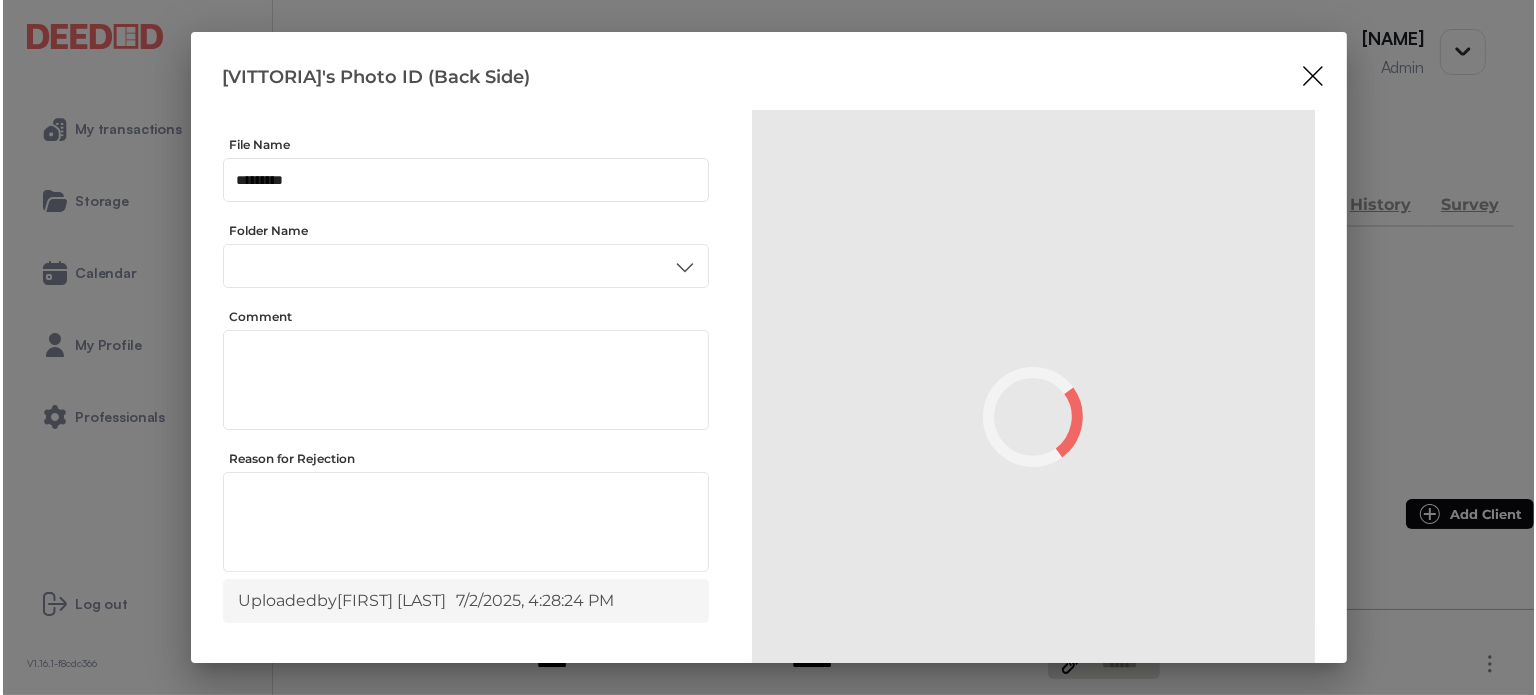 scroll, scrollTop: 0, scrollLeft: 0, axis: both 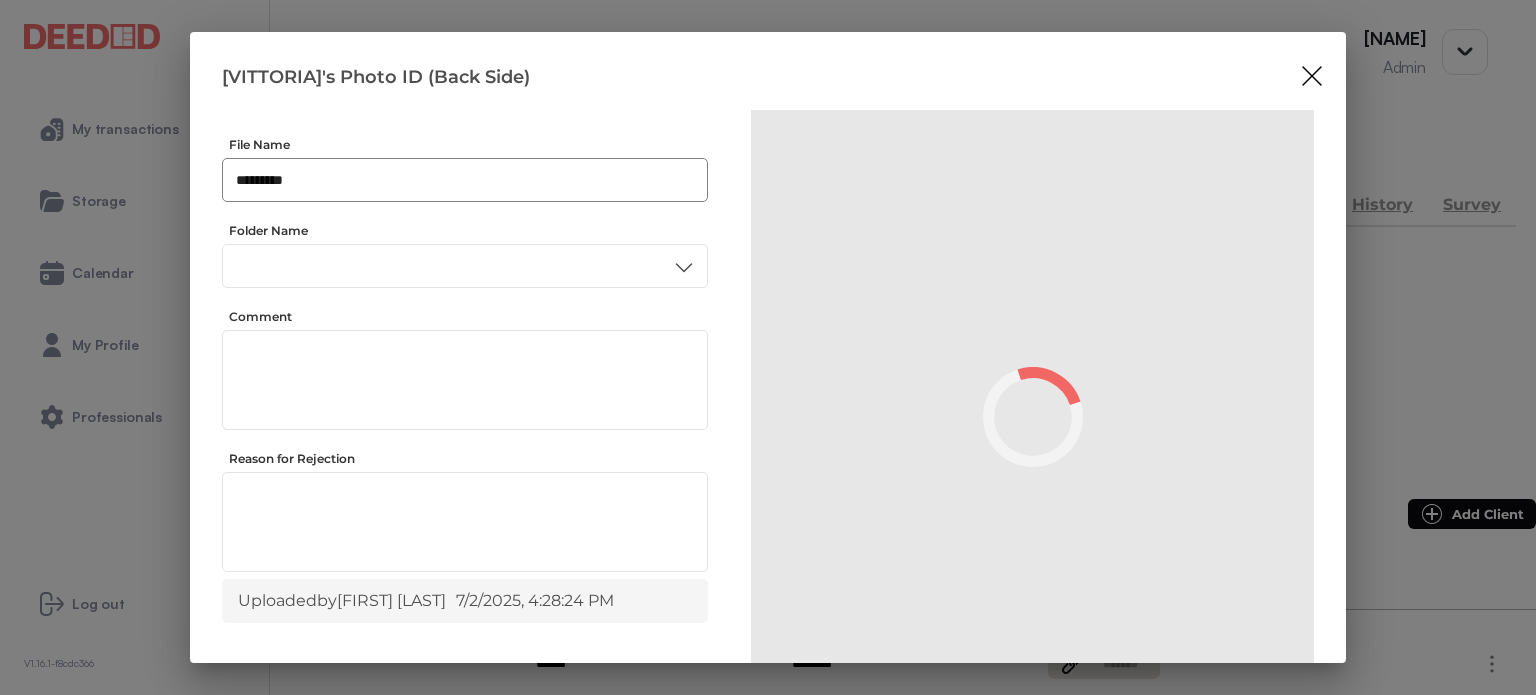 click on "*********" at bounding box center (465, 180) 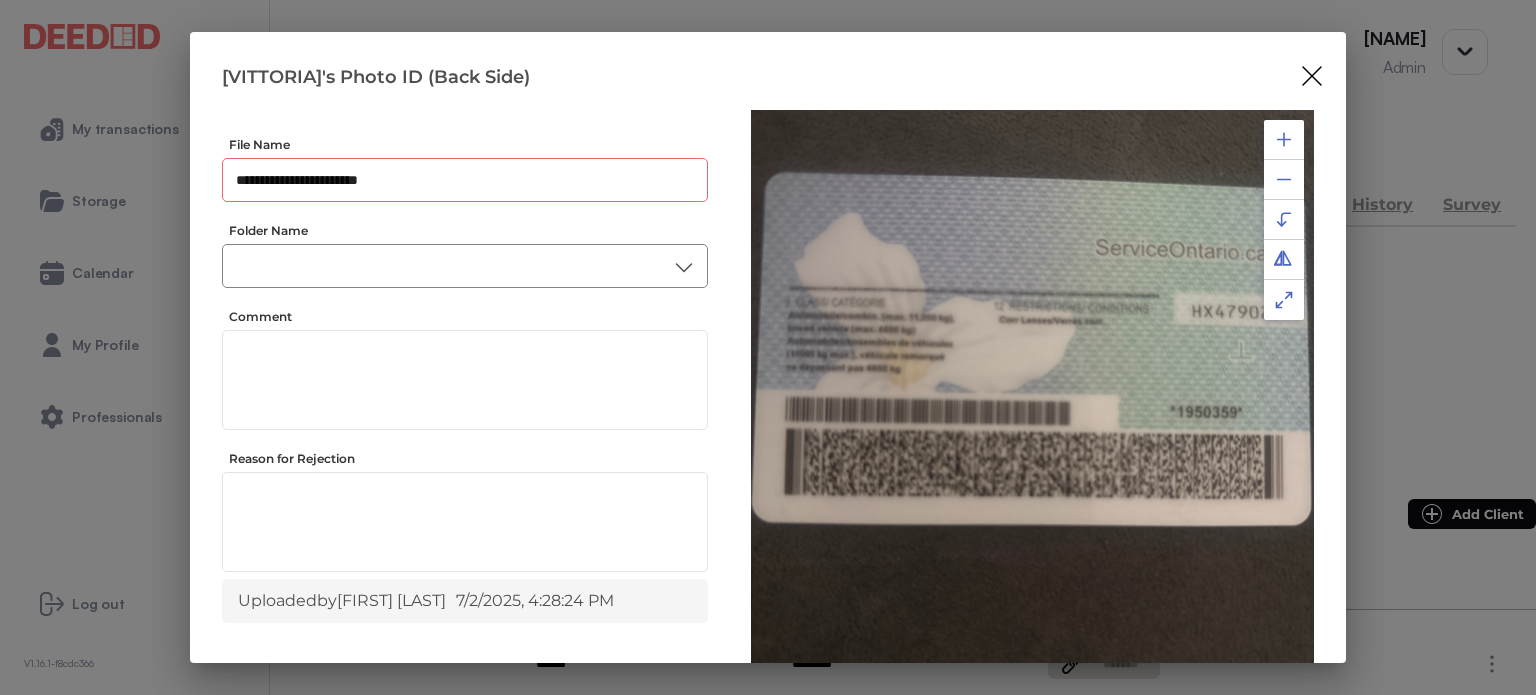 type on "**********" 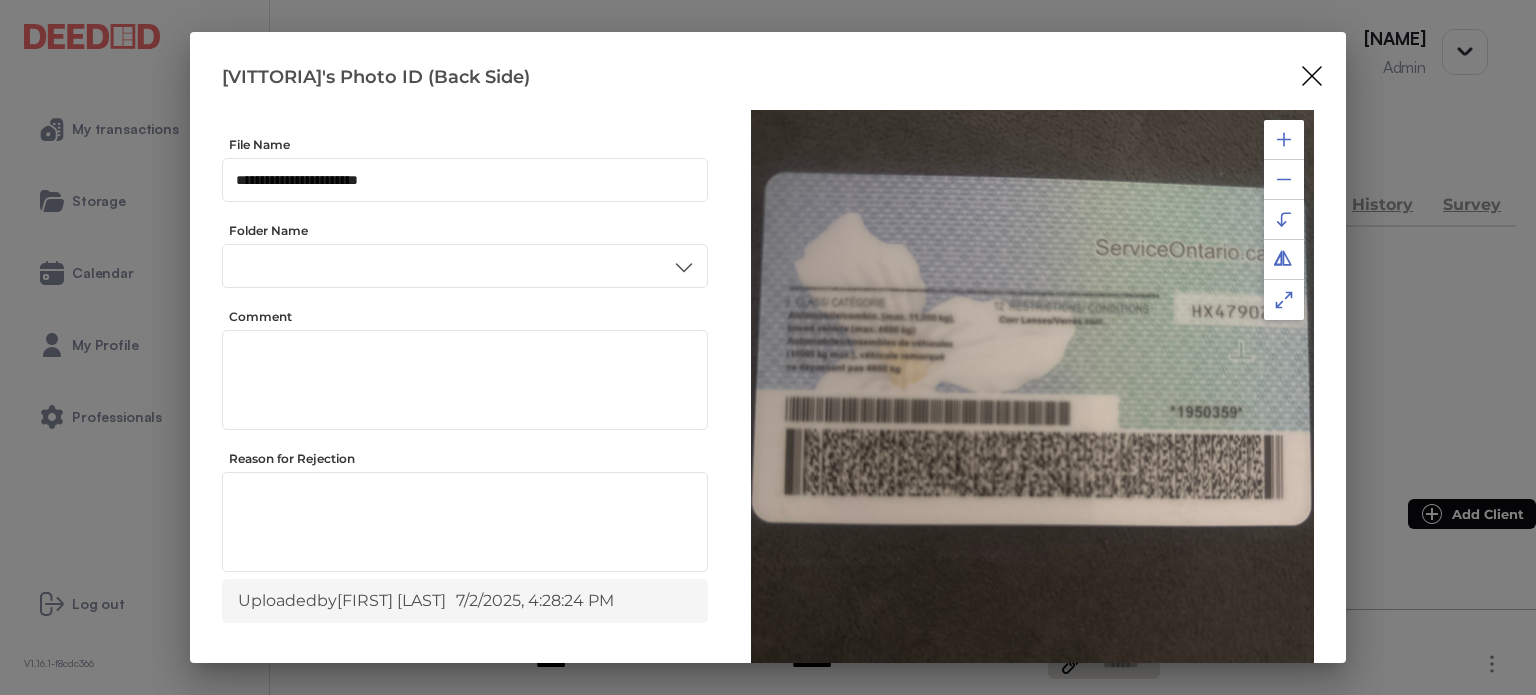 click on "ID" at bounding box center [464, 436] 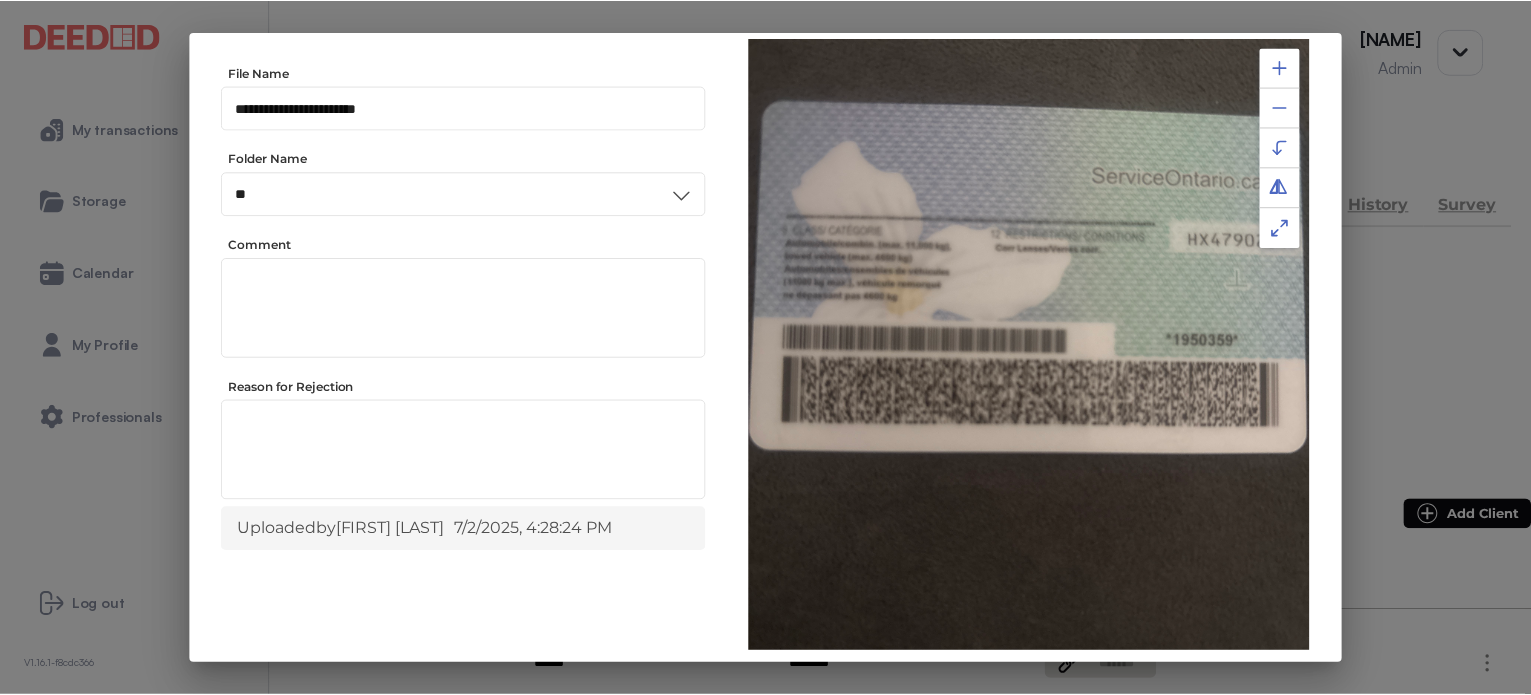 scroll, scrollTop: 156, scrollLeft: 0, axis: vertical 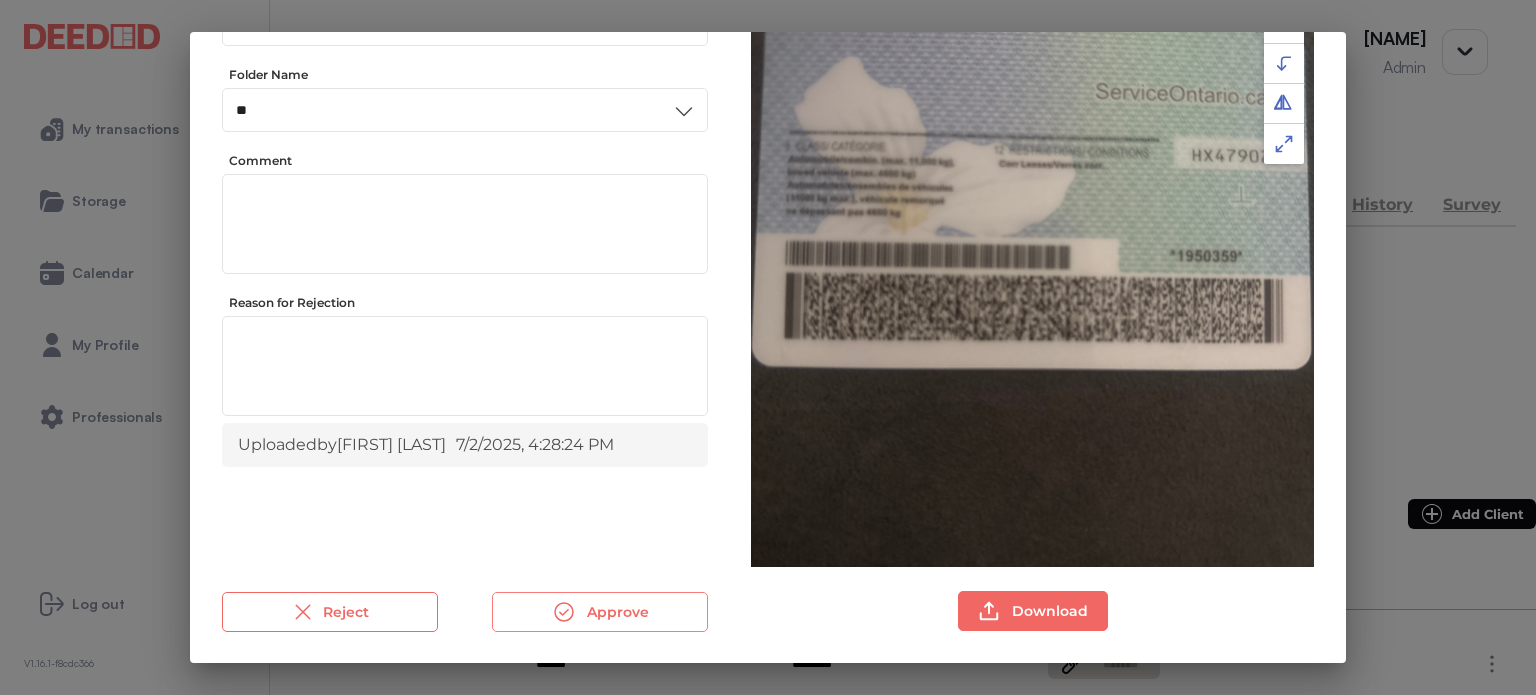 click on "Approve" at bounding box center (600, 612) 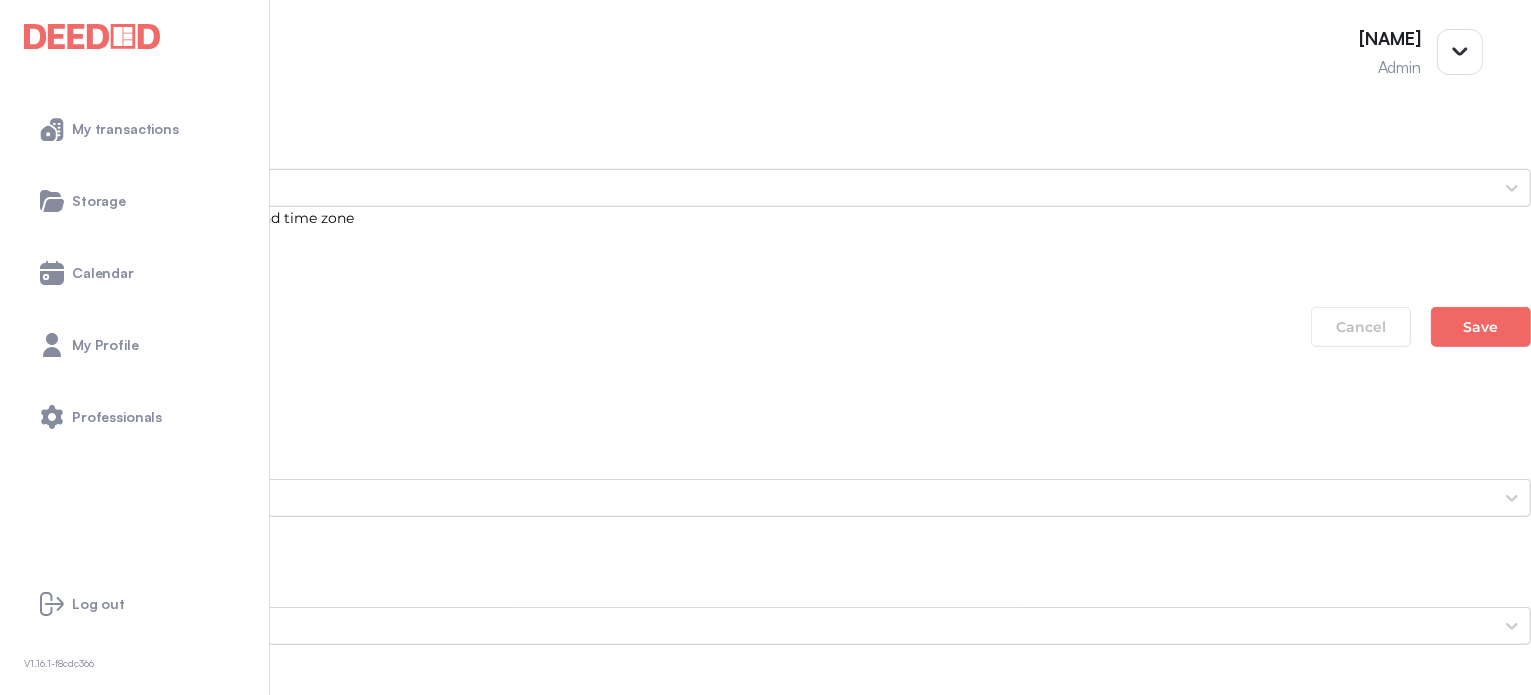 scroll, scrollTop: 1600, scrollLeft: 0, axis: vertical 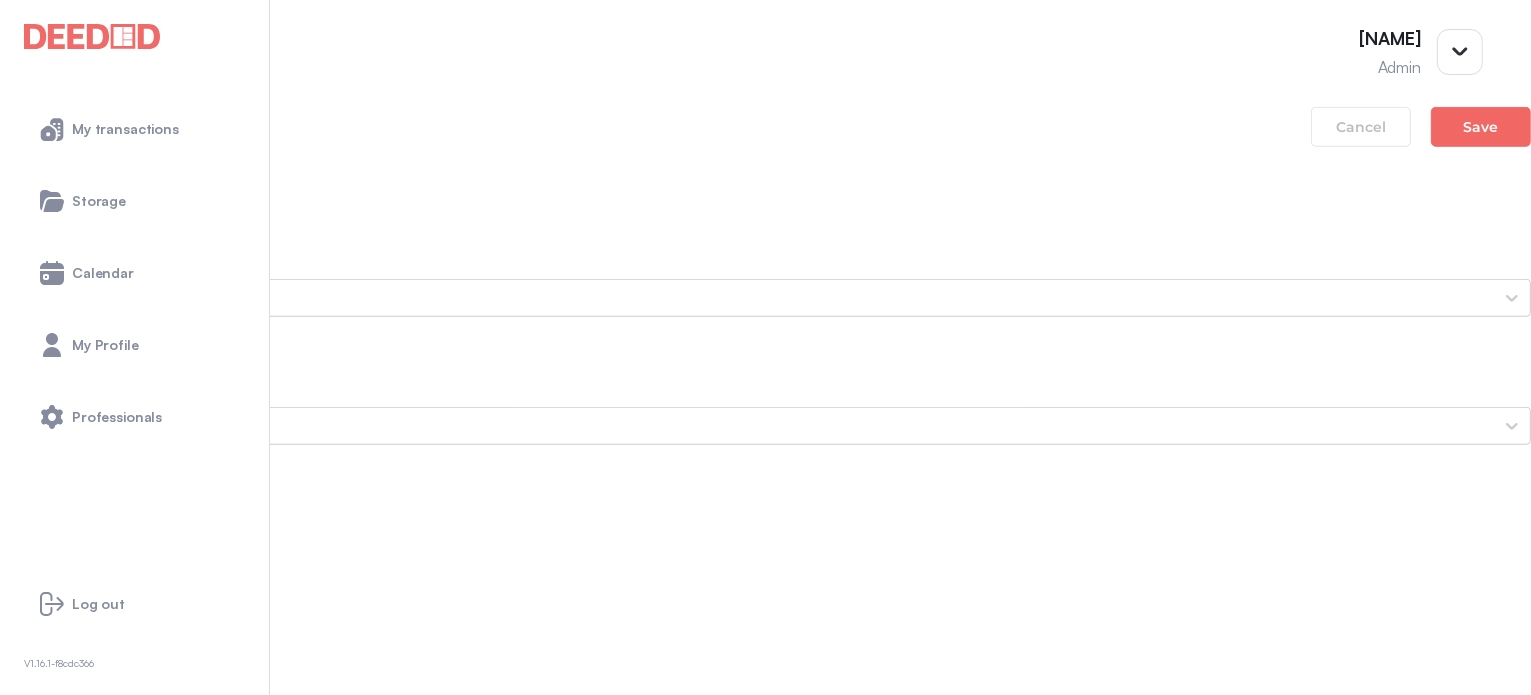click on "Vittoria's Secondary ID (Front Side)" at bounding box center (765, 1610) 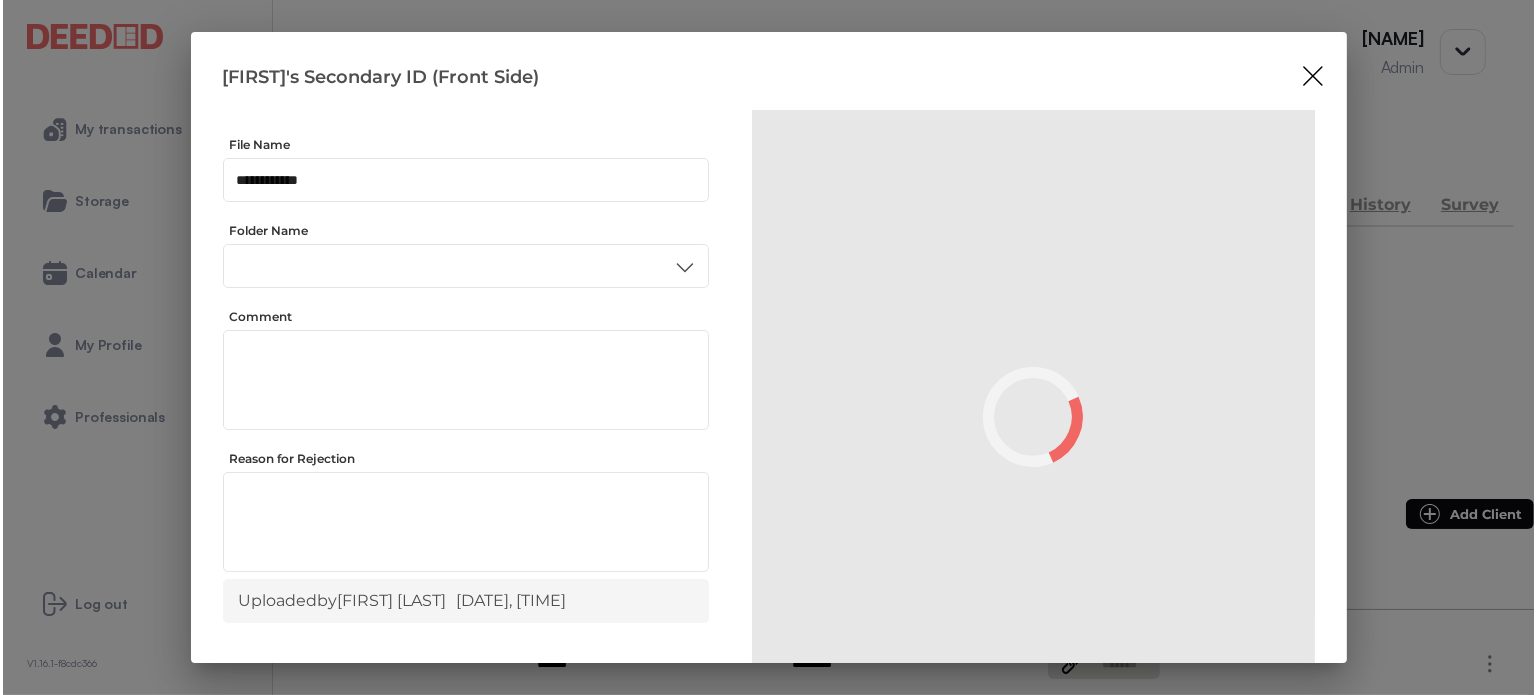 scroll, scrollTop: 0, scrollLeft: 0, axis: both 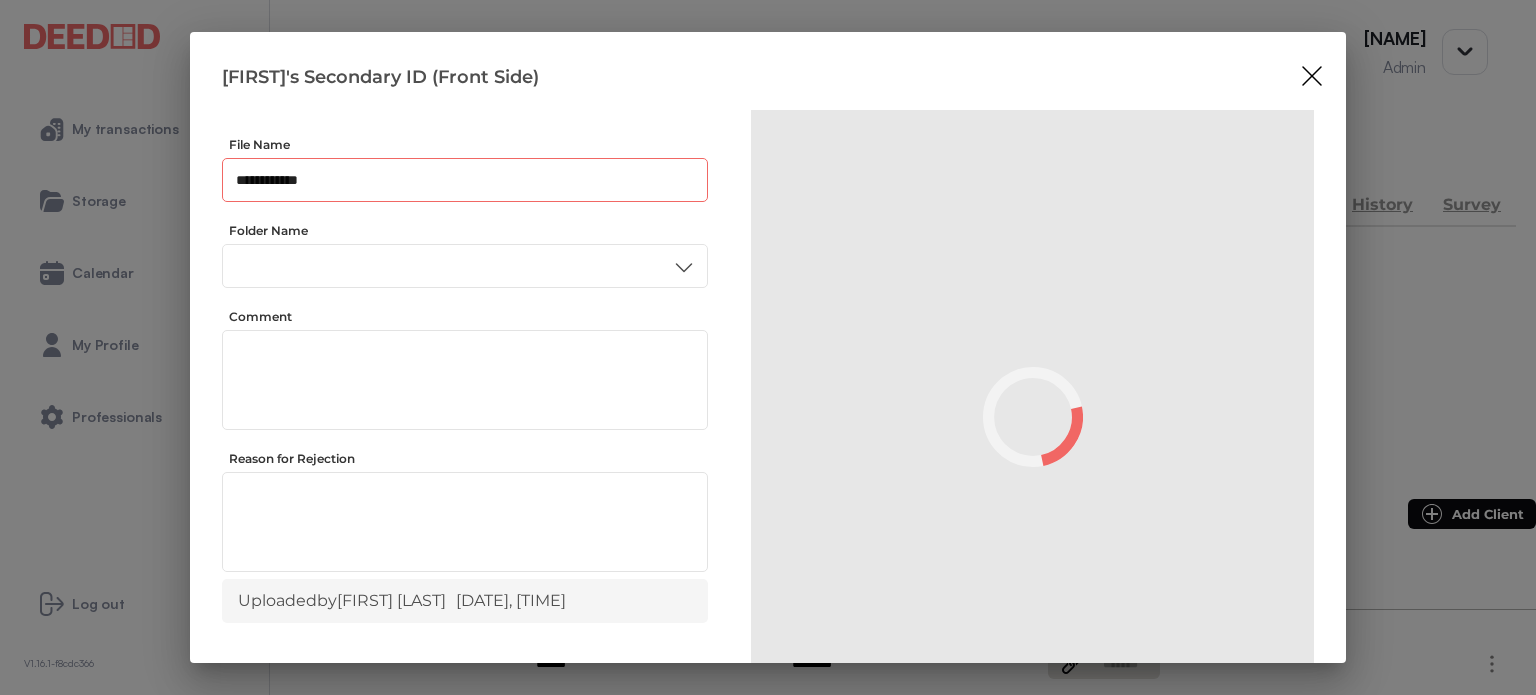 drag, startPoint x: 308, startPoint y: 176, endPoint x: 355, endPoint y: 142, distance: 58.00862 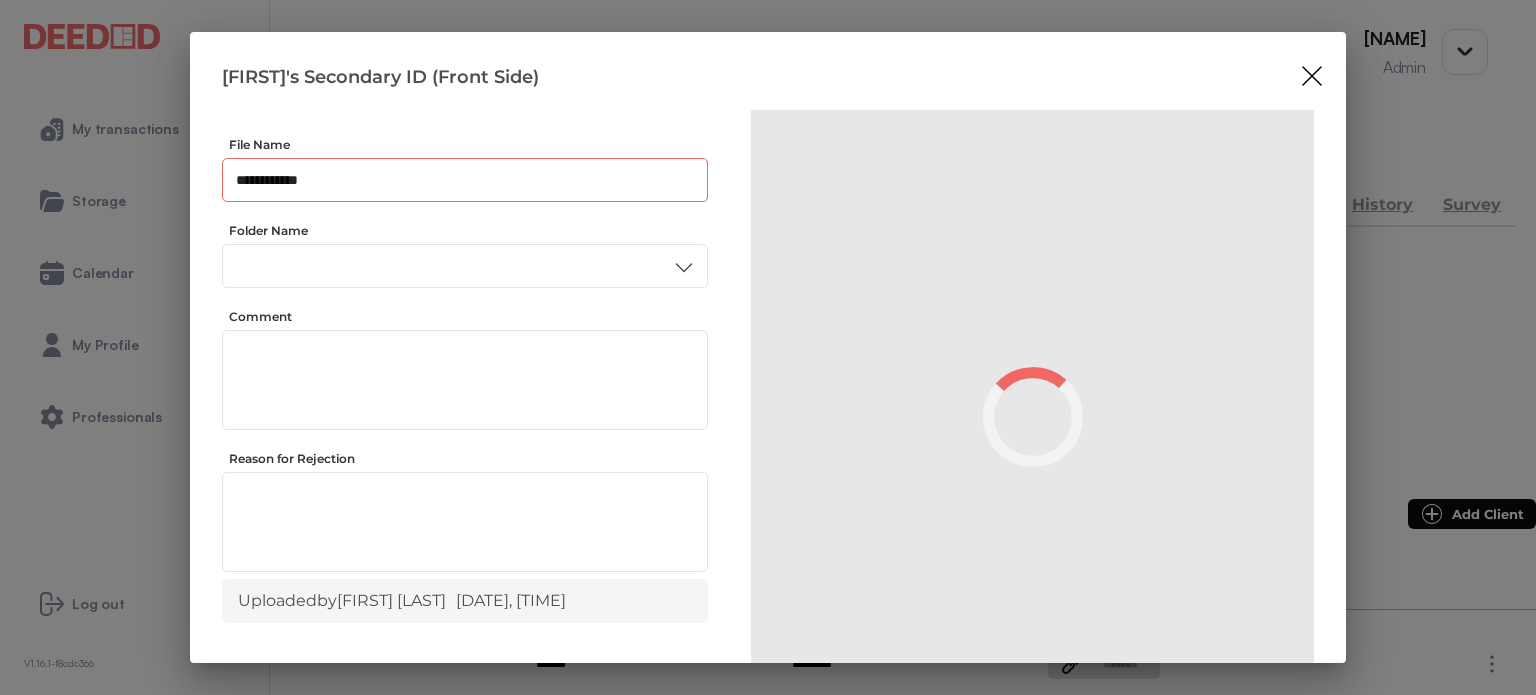 click on "**********" at bounding box center (465, 180) 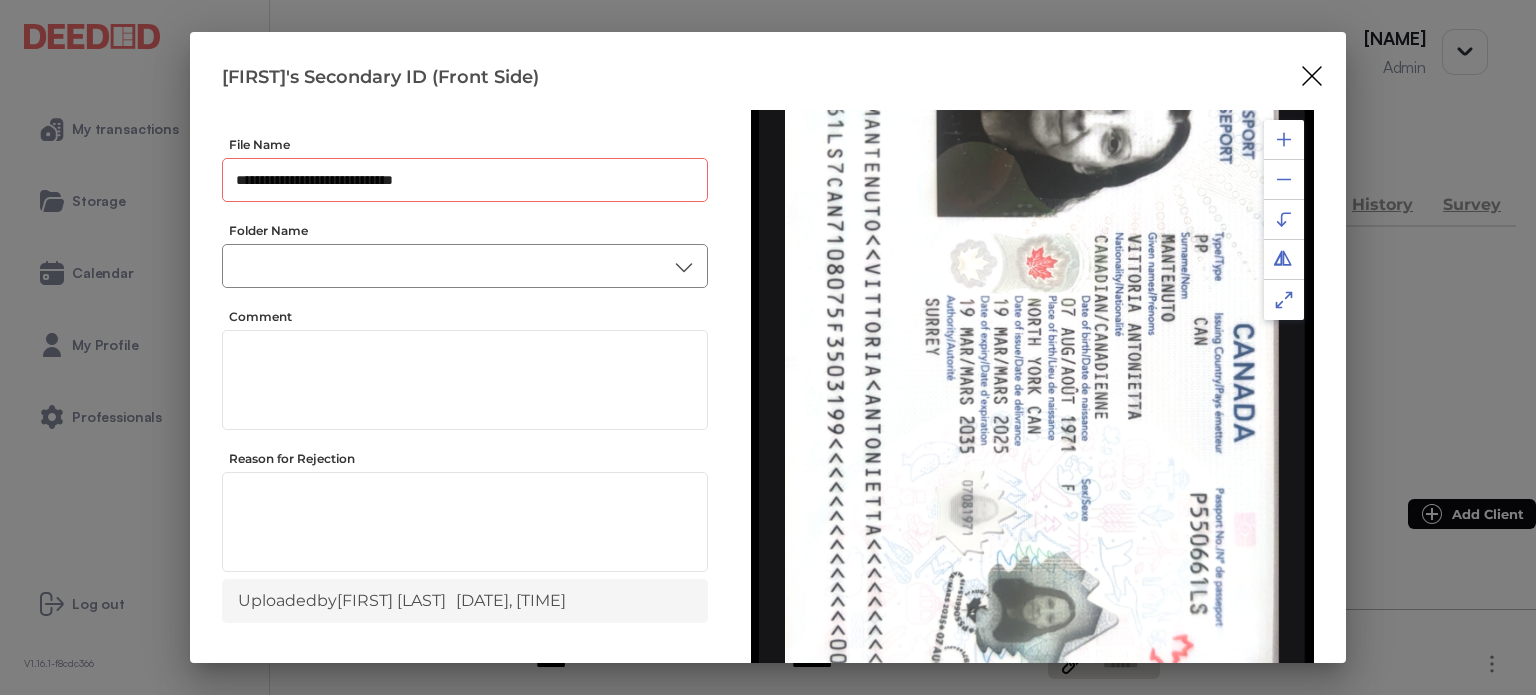 type on "**********" 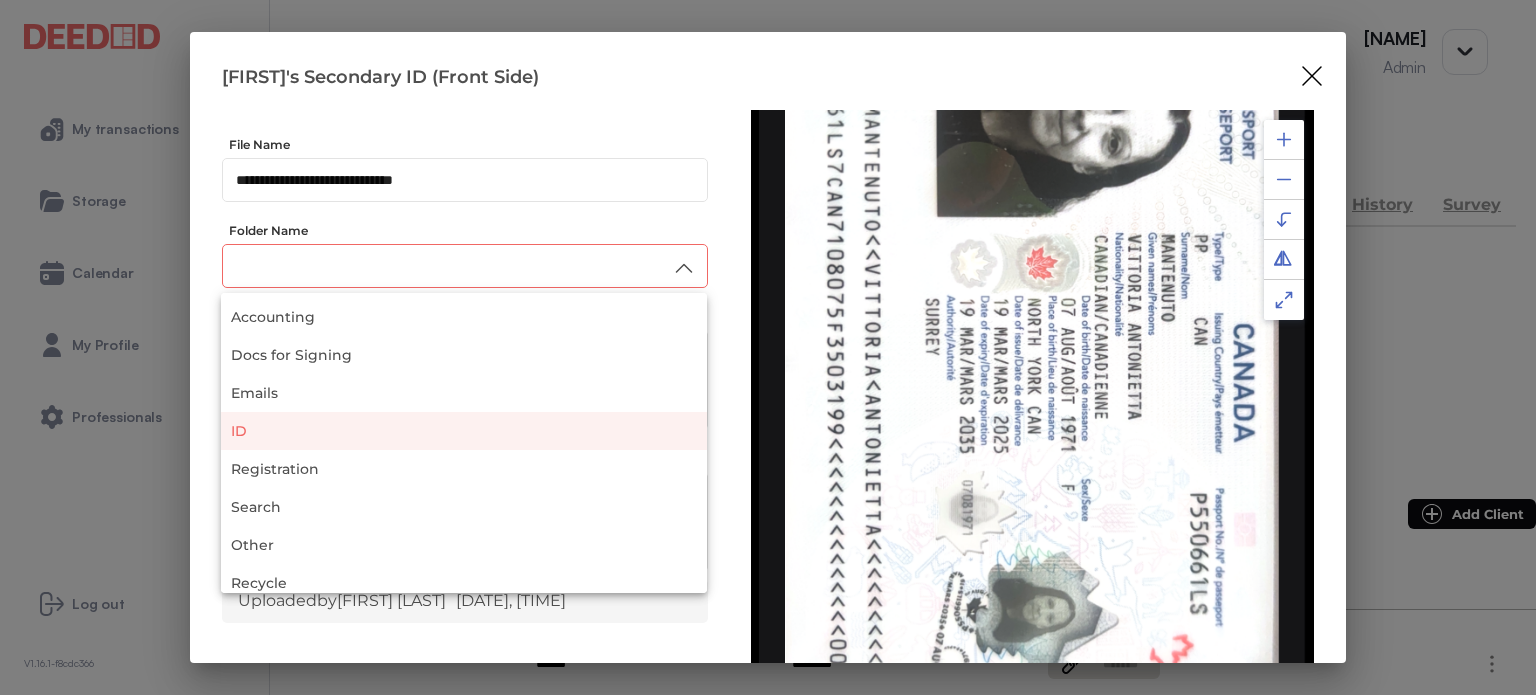 click on "ID" at bounding box center (464, 431) 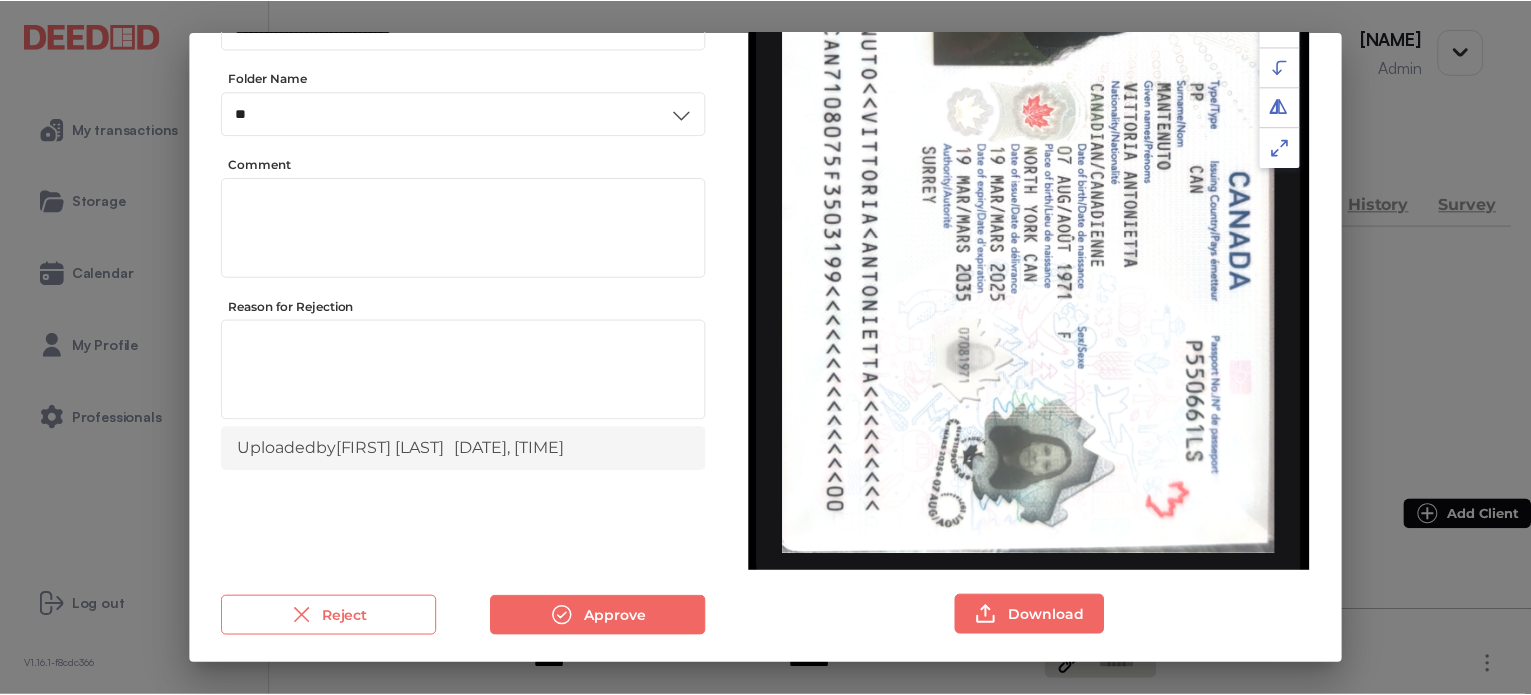 scroll, scrollTop: 156, scrollLeft: 0, axis: vertical 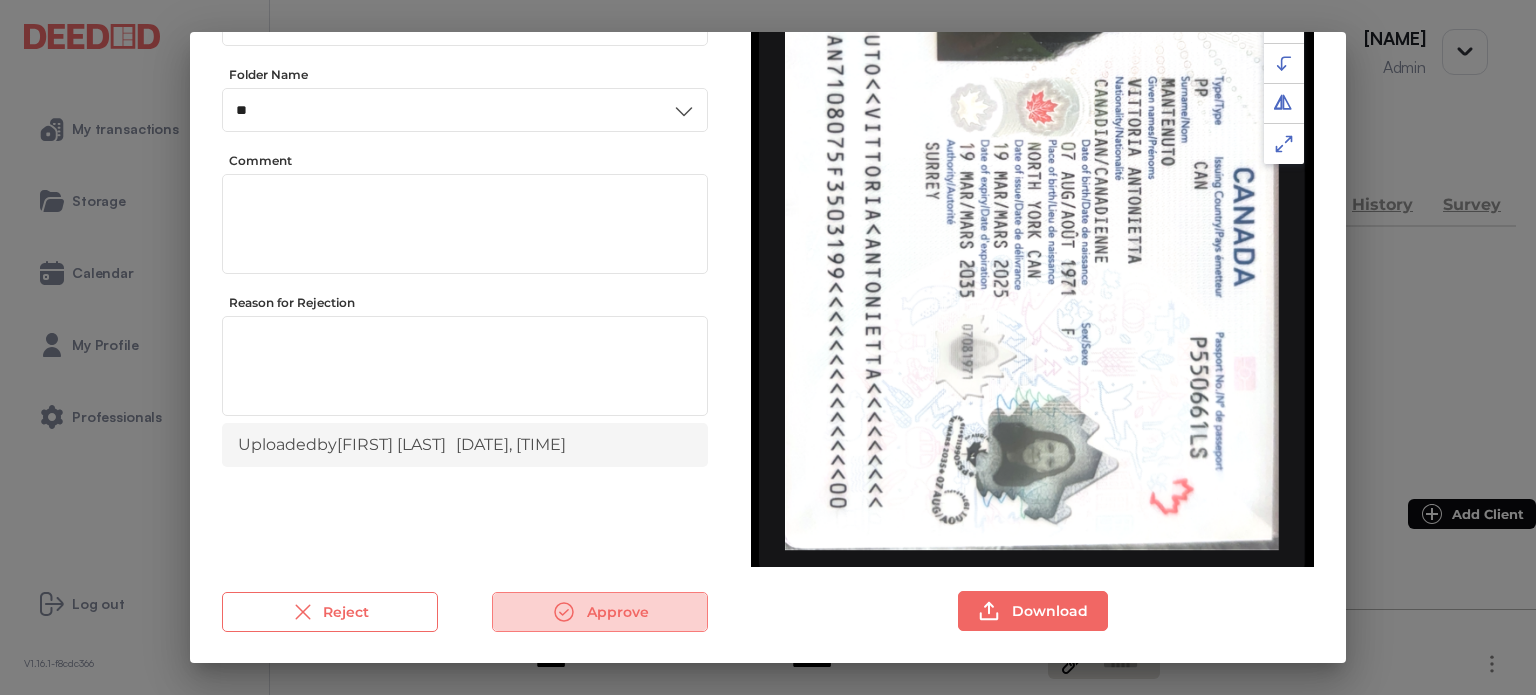 click on "Approve" at bounding box center (600, 612) 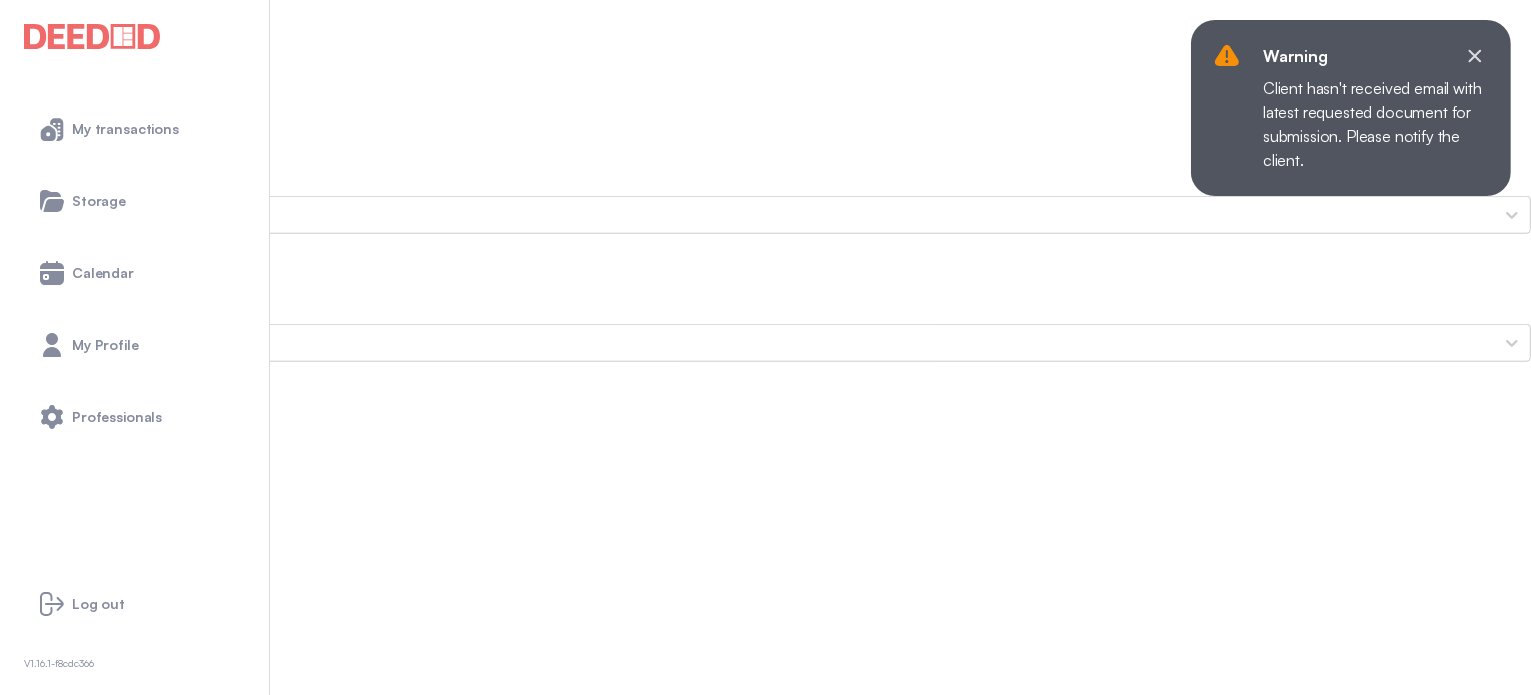scroll, scrollTop: 1900, scrollLeft: 0, axis: vertical 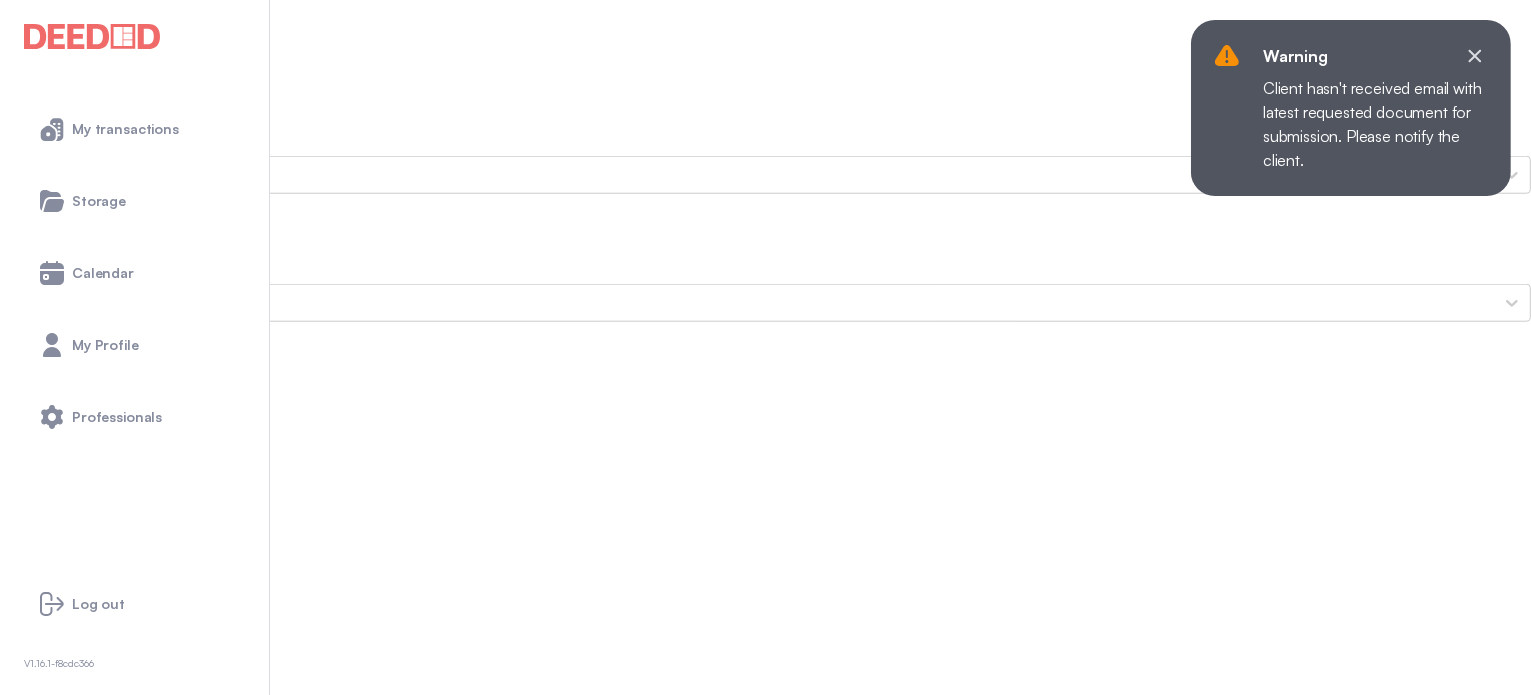click on "Current Mortgage Statement(s) and Lines of Credit Statement(s)" at bounding box center (765, 3878) 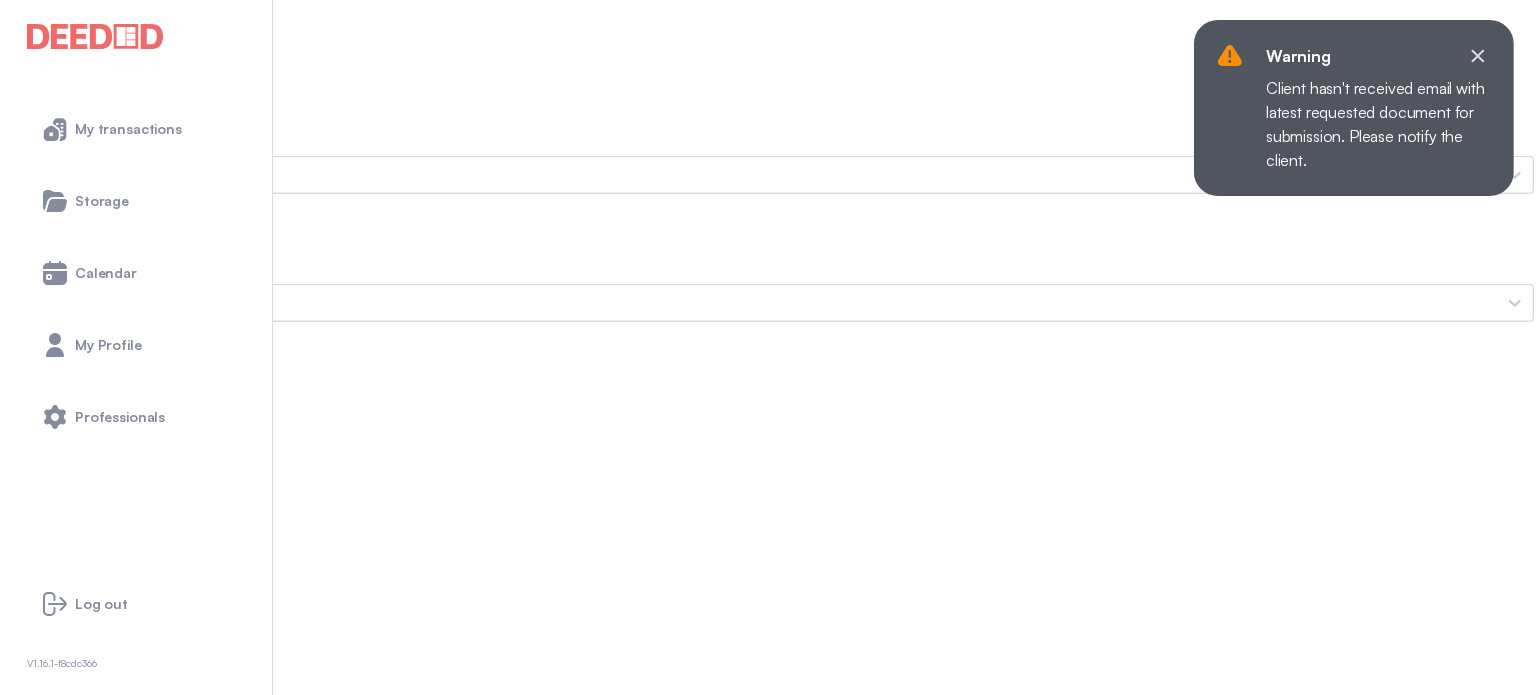 scroll, scrollTop: 0, scrollLeft: 0, axis: both 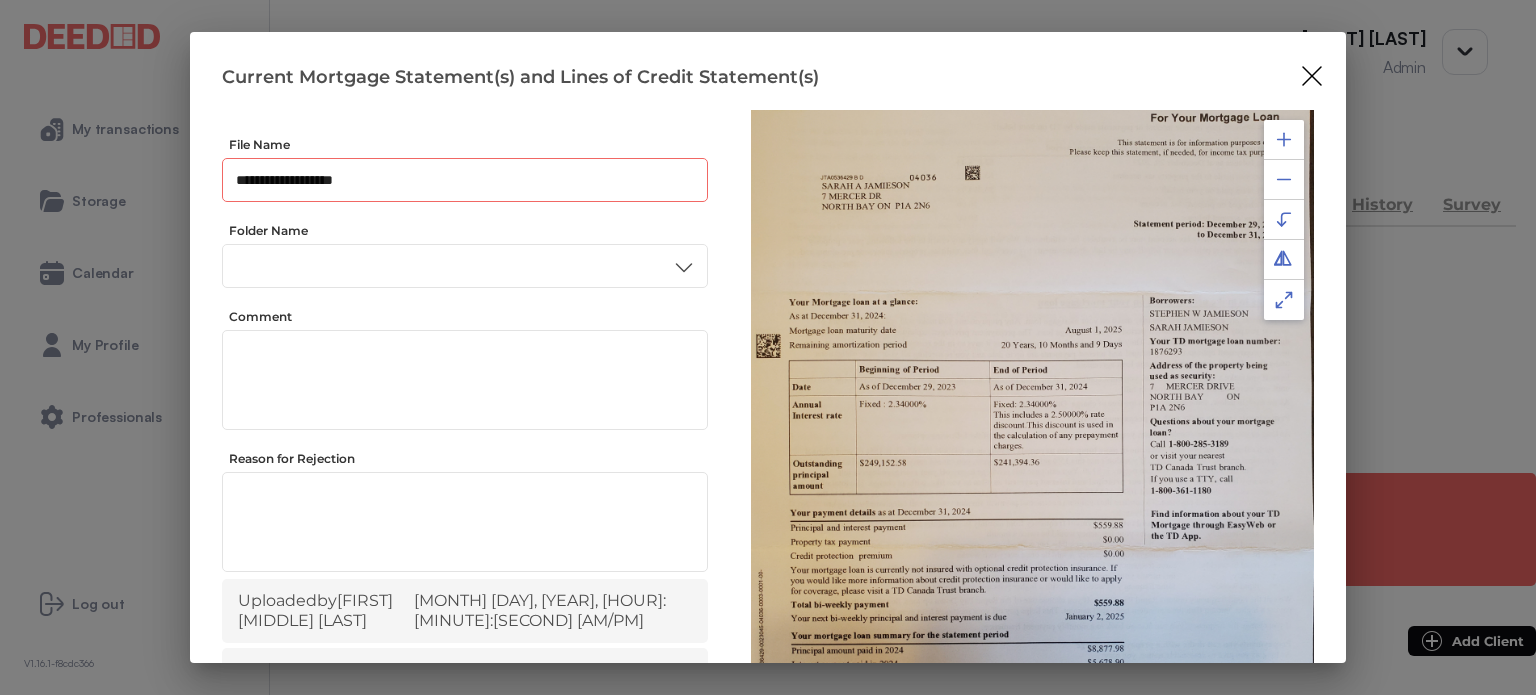 click on "**********" at bounding box center [465, 180] 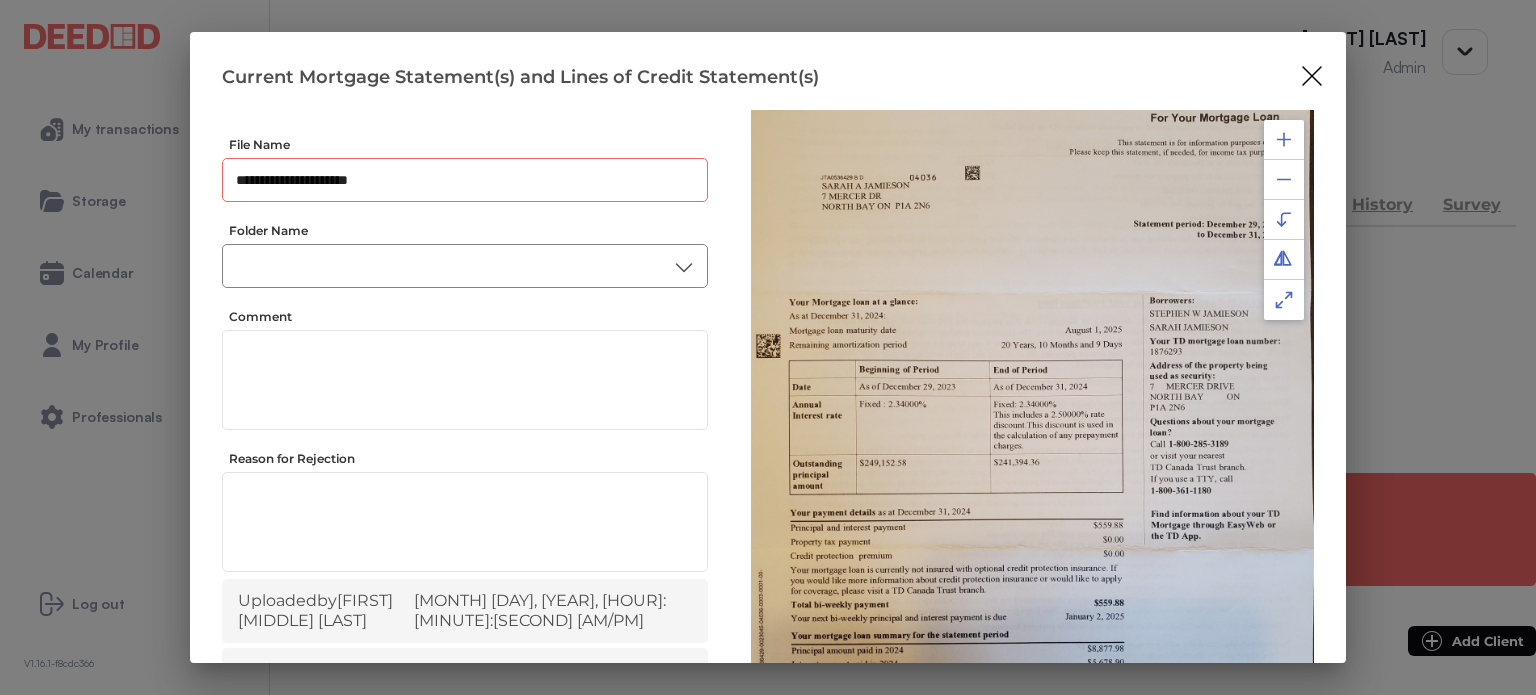 type on "**********" 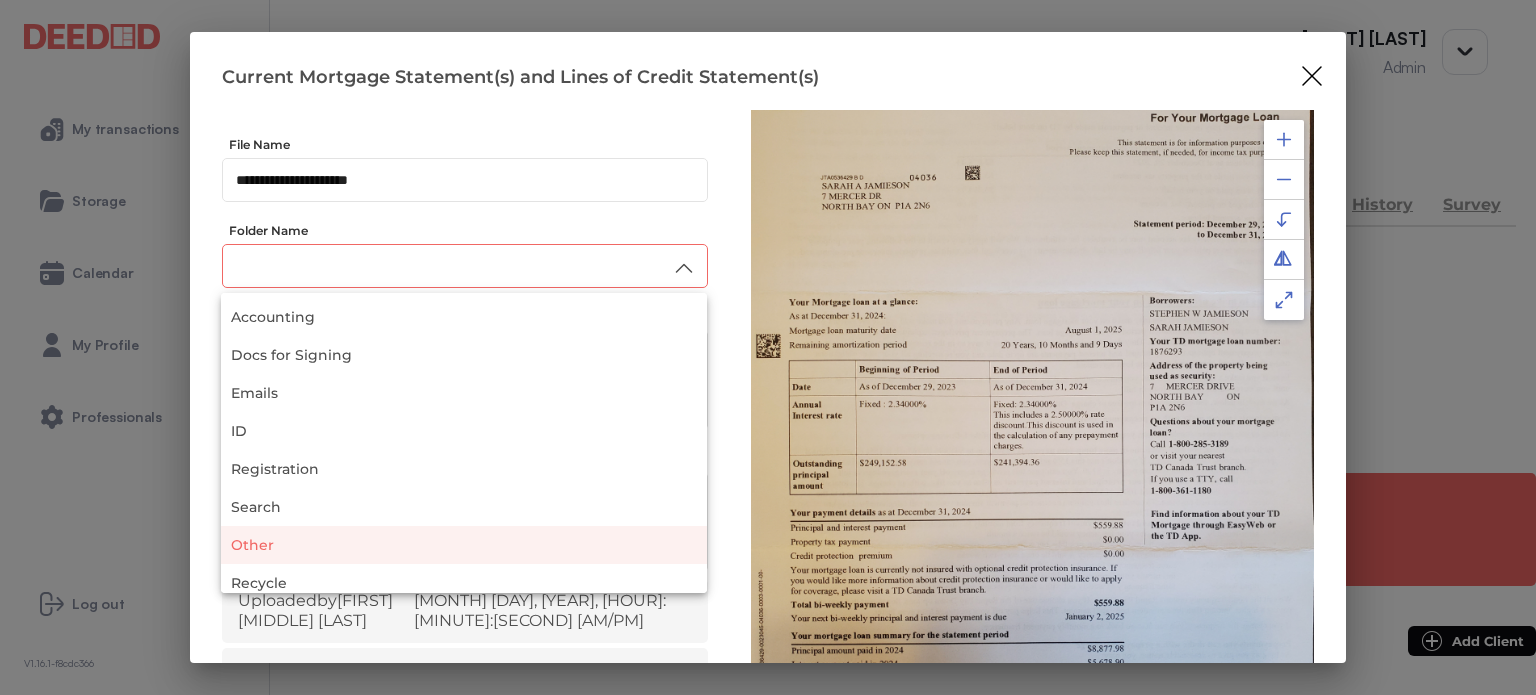 click on "Other" at bounding box center [464, 545] 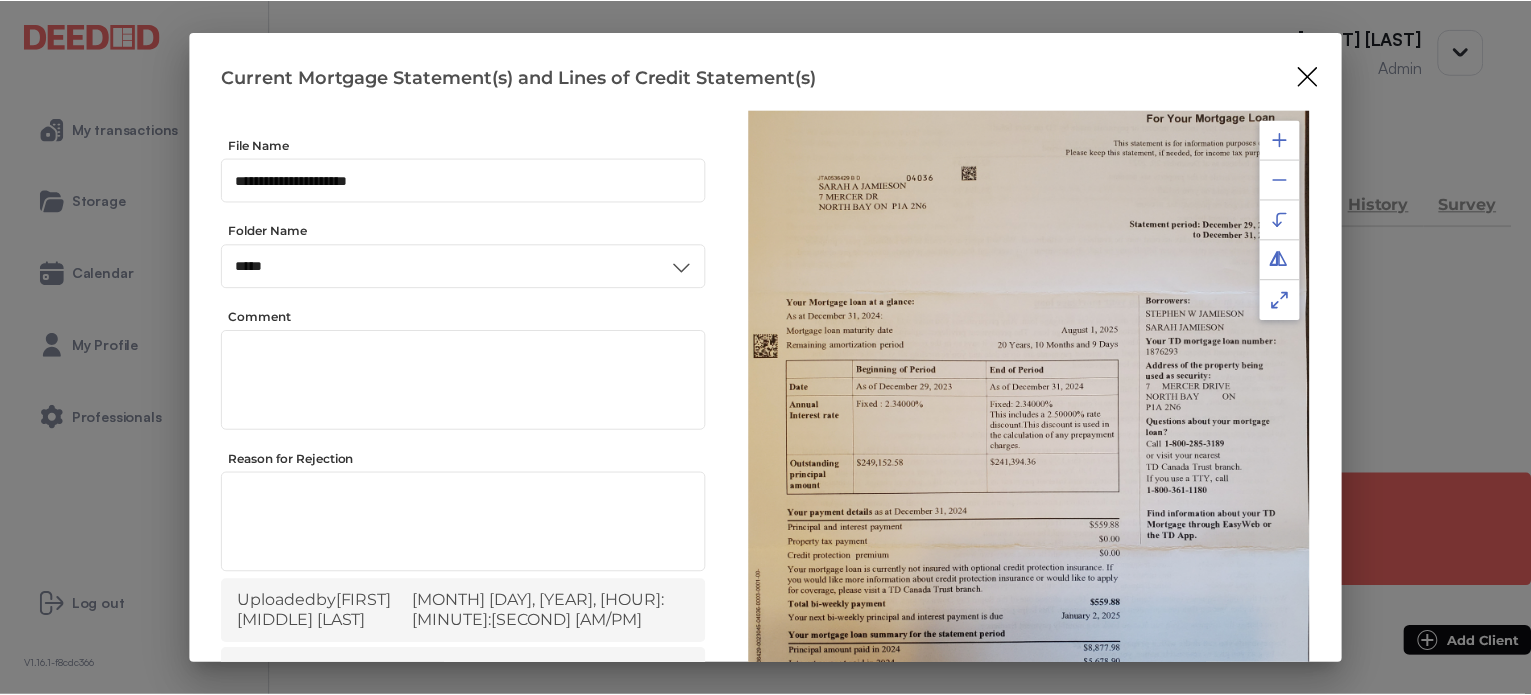 scroll, scrollTop: 156, scrollLeft: 0, axis: vertical 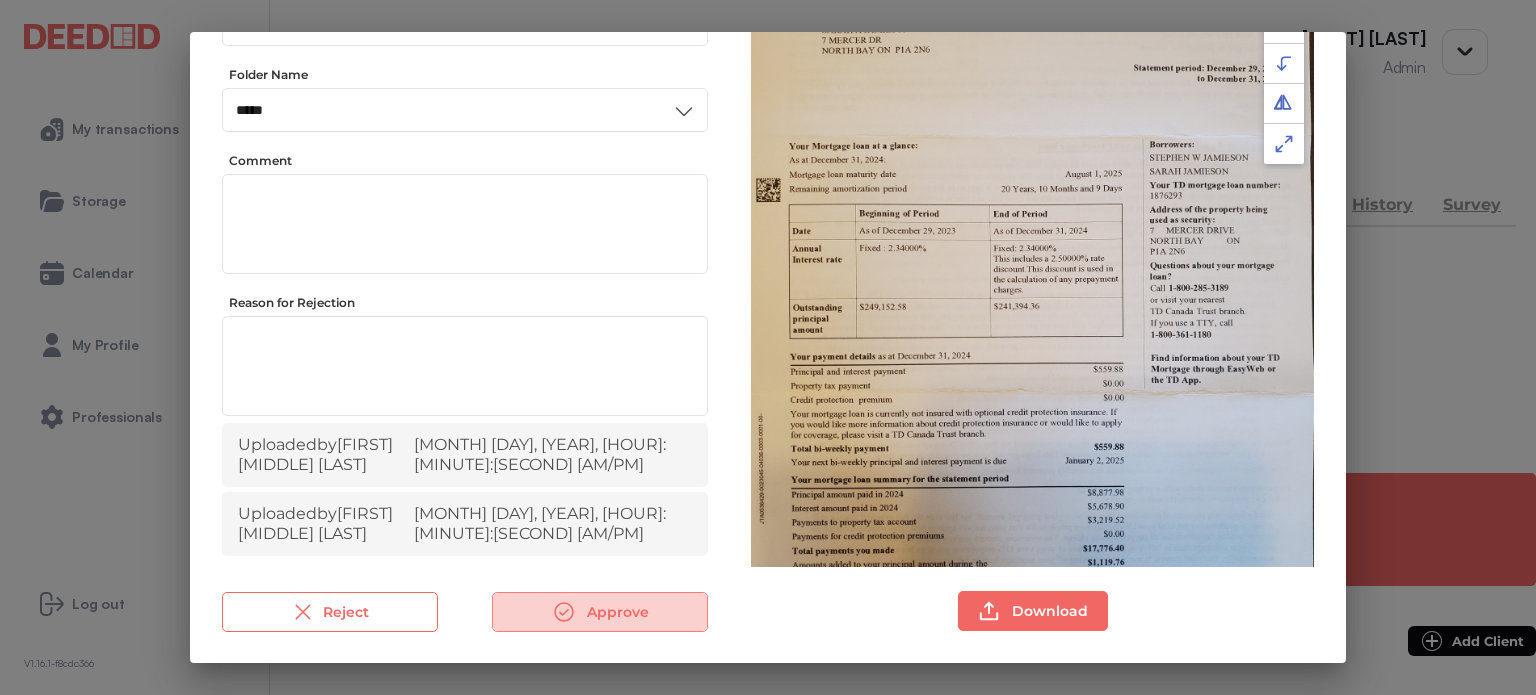 click on "Approve" at bounding box center [600, 612] 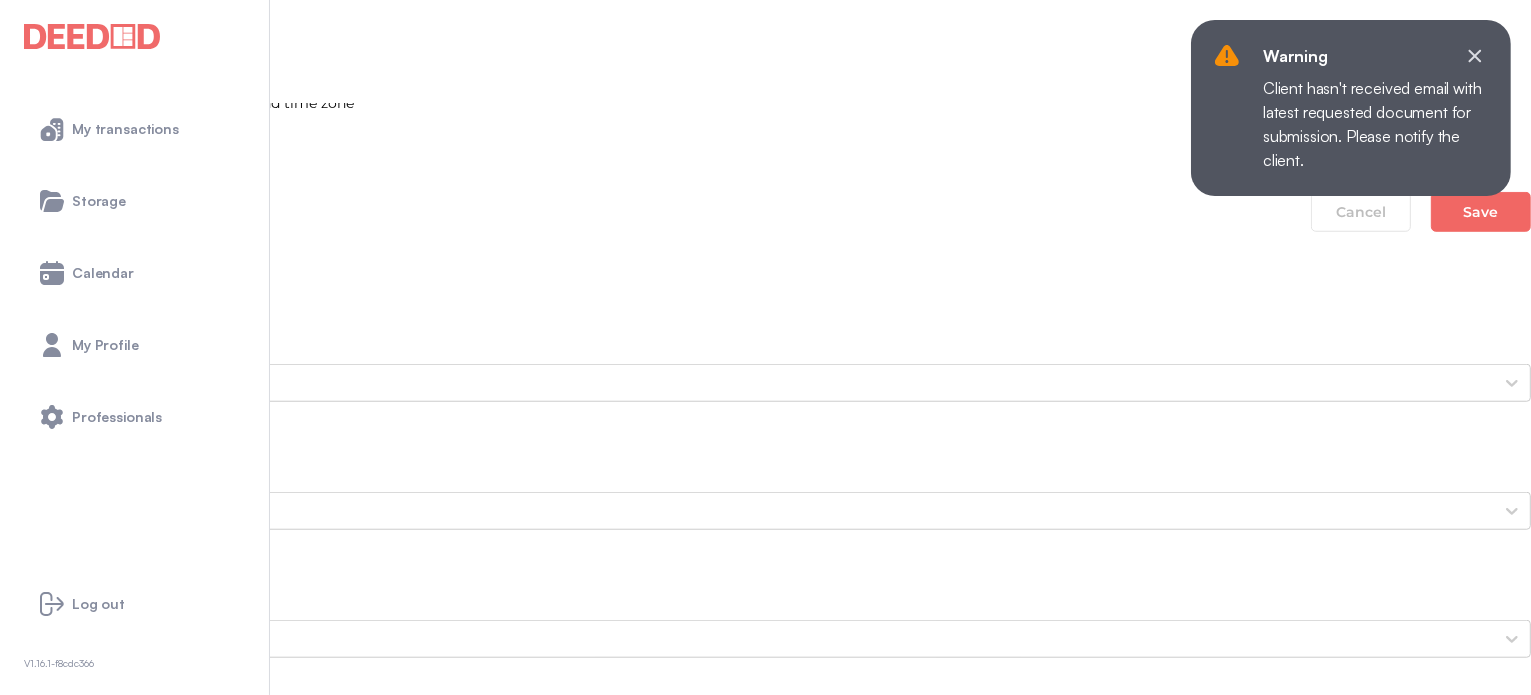 scroll, scrollTop: 1600, scrollLeft: 0, axis: vertical 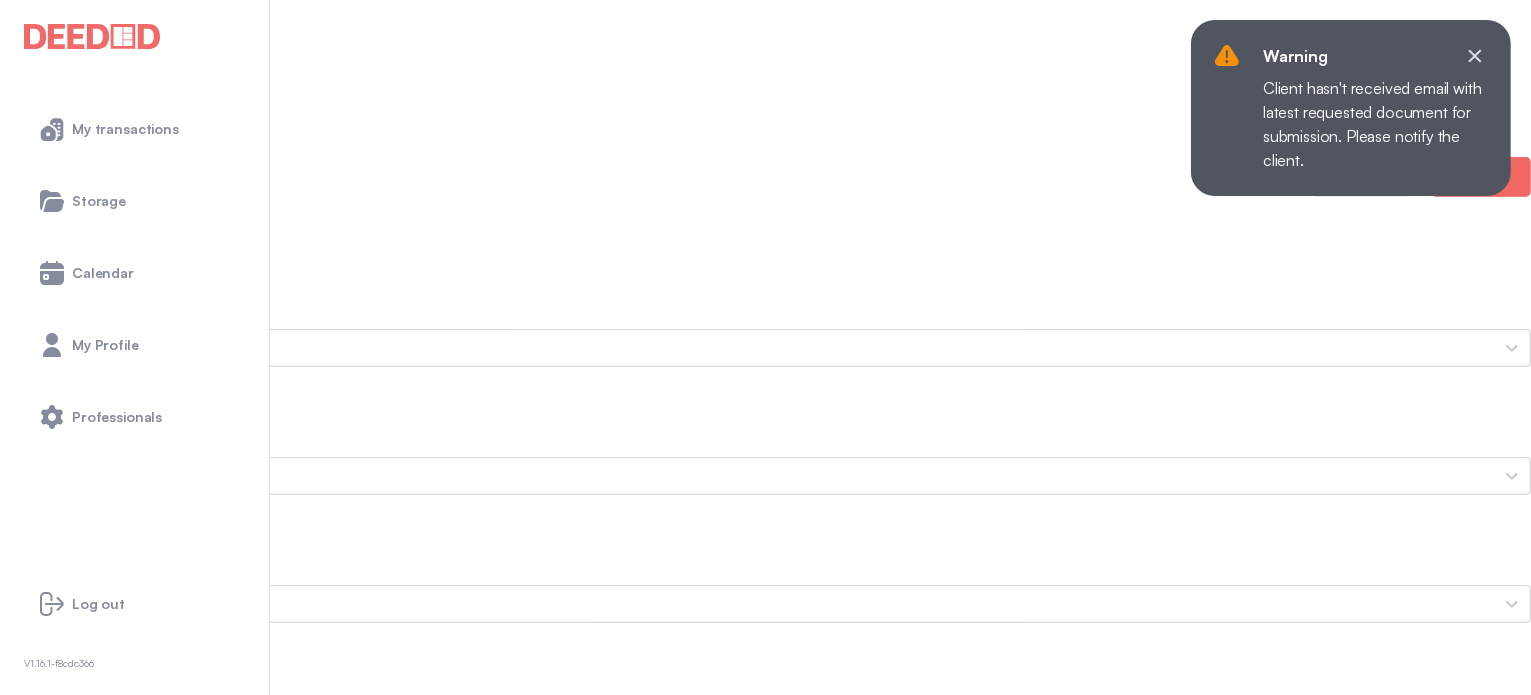 click on "Notice of Fulfillment (NOF) or Waiver" at bounding box center [765, 2204] 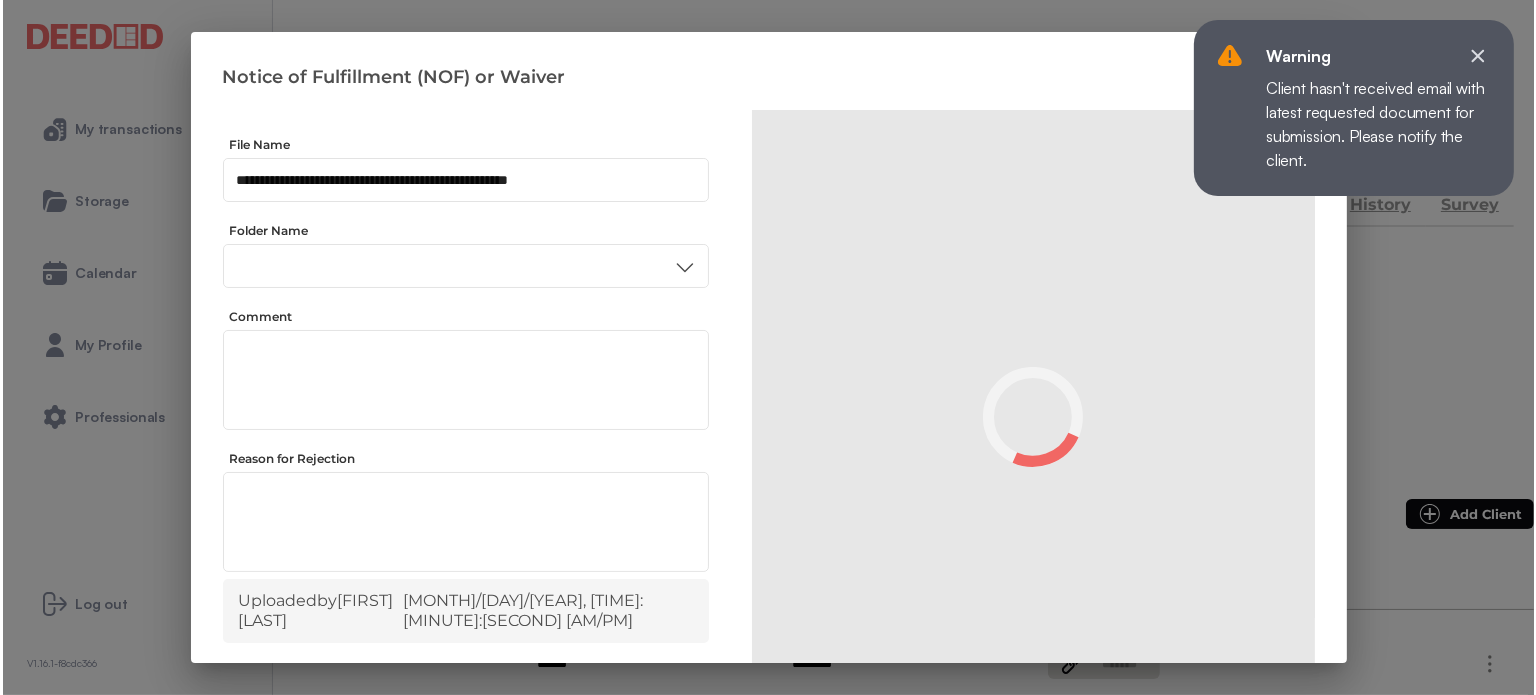 scroll, scrollTop: 0, scrollLeft: 0, axis: both 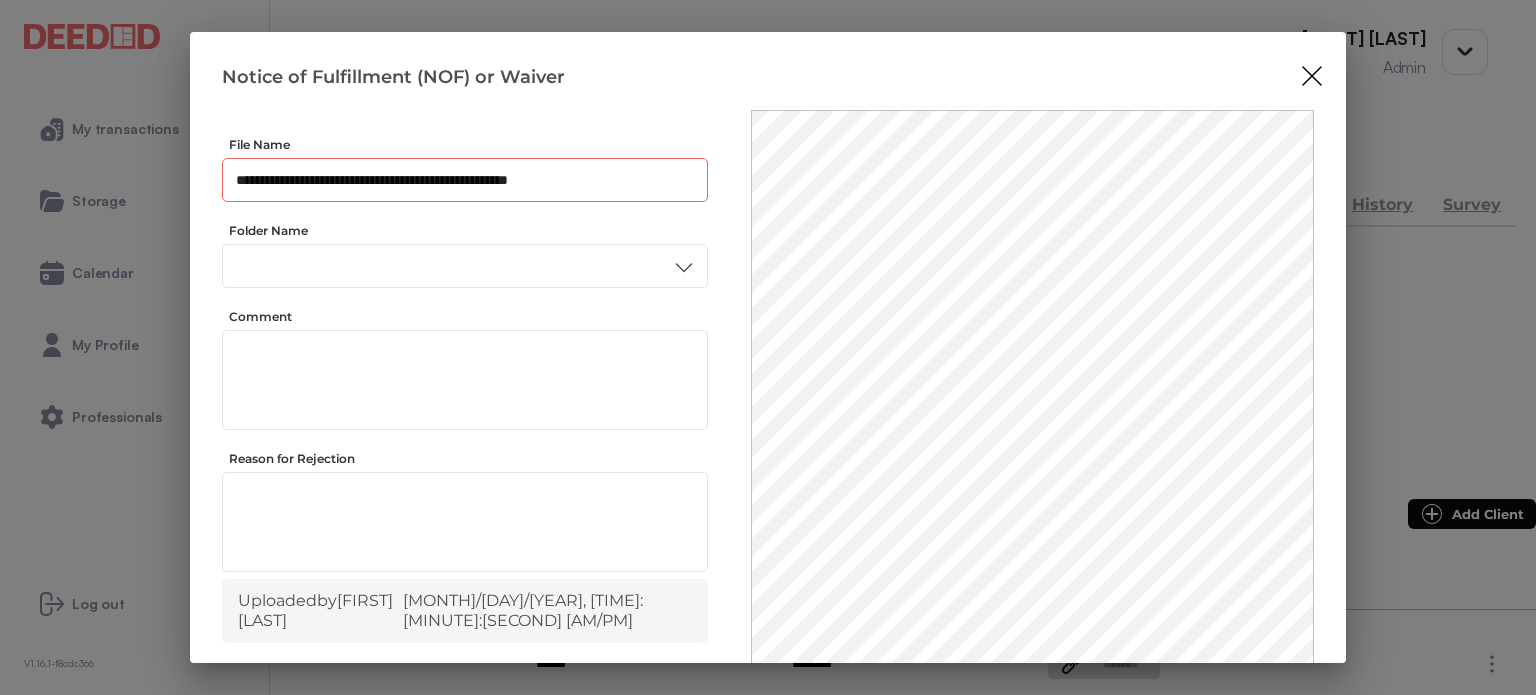 drag, startPoint x: 579, startPoint y: 179, endPoint x: 198, endPoint y: 224, distance: 383.6483 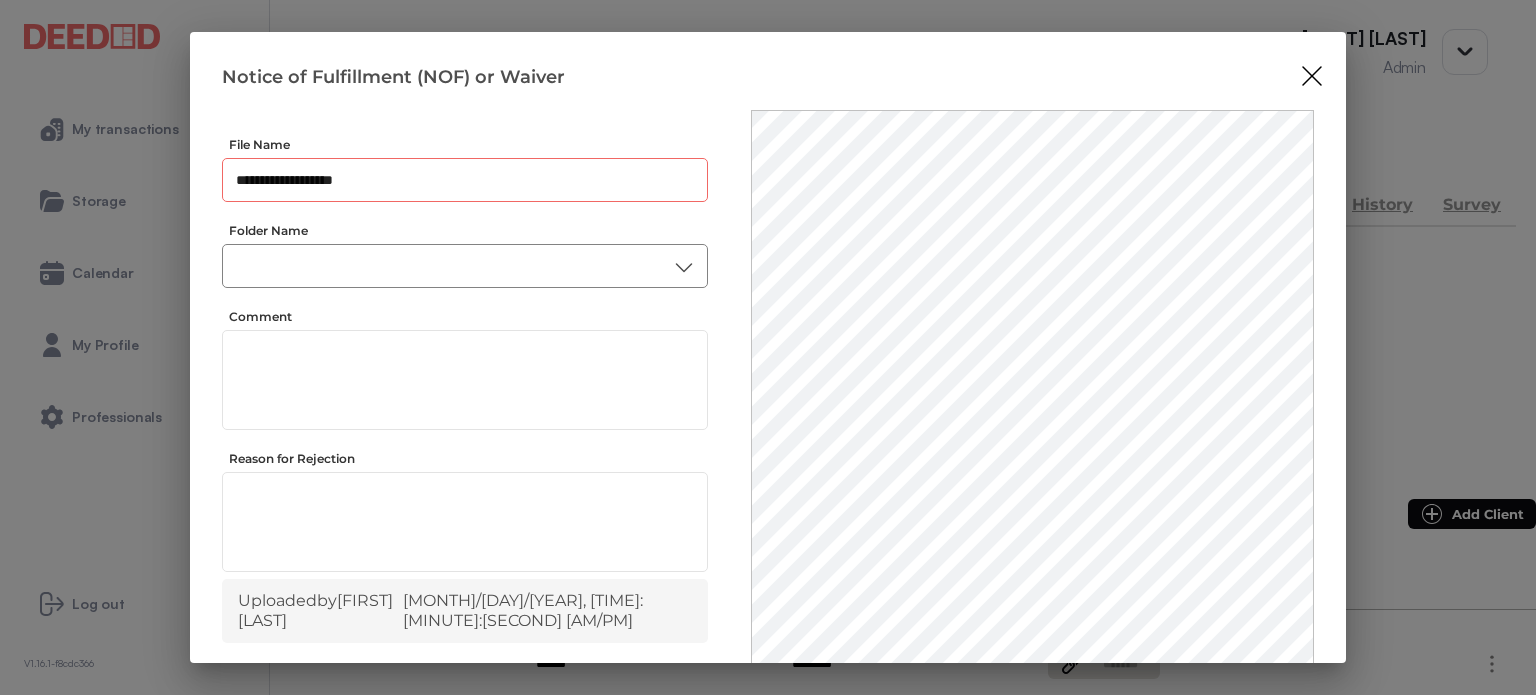 type on "**********" 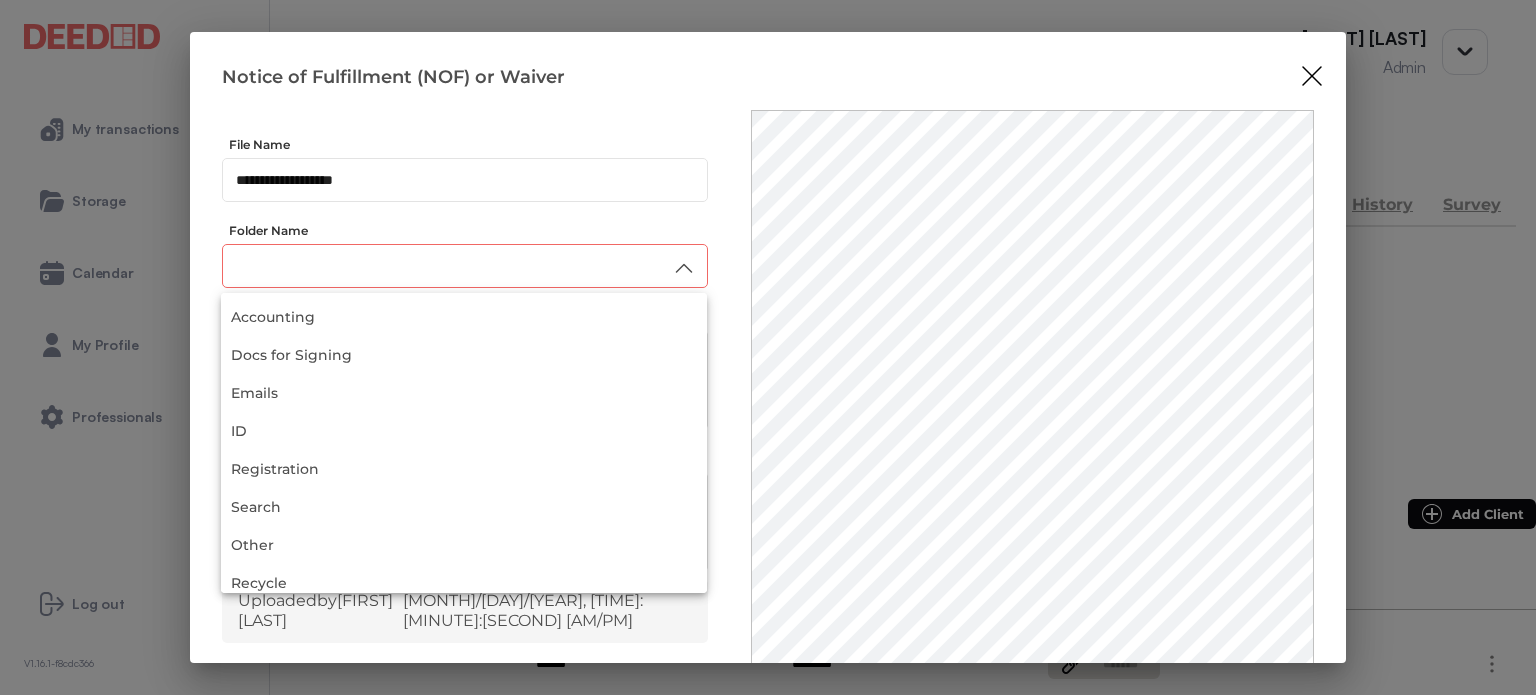 click at bounding box center [465, 266] 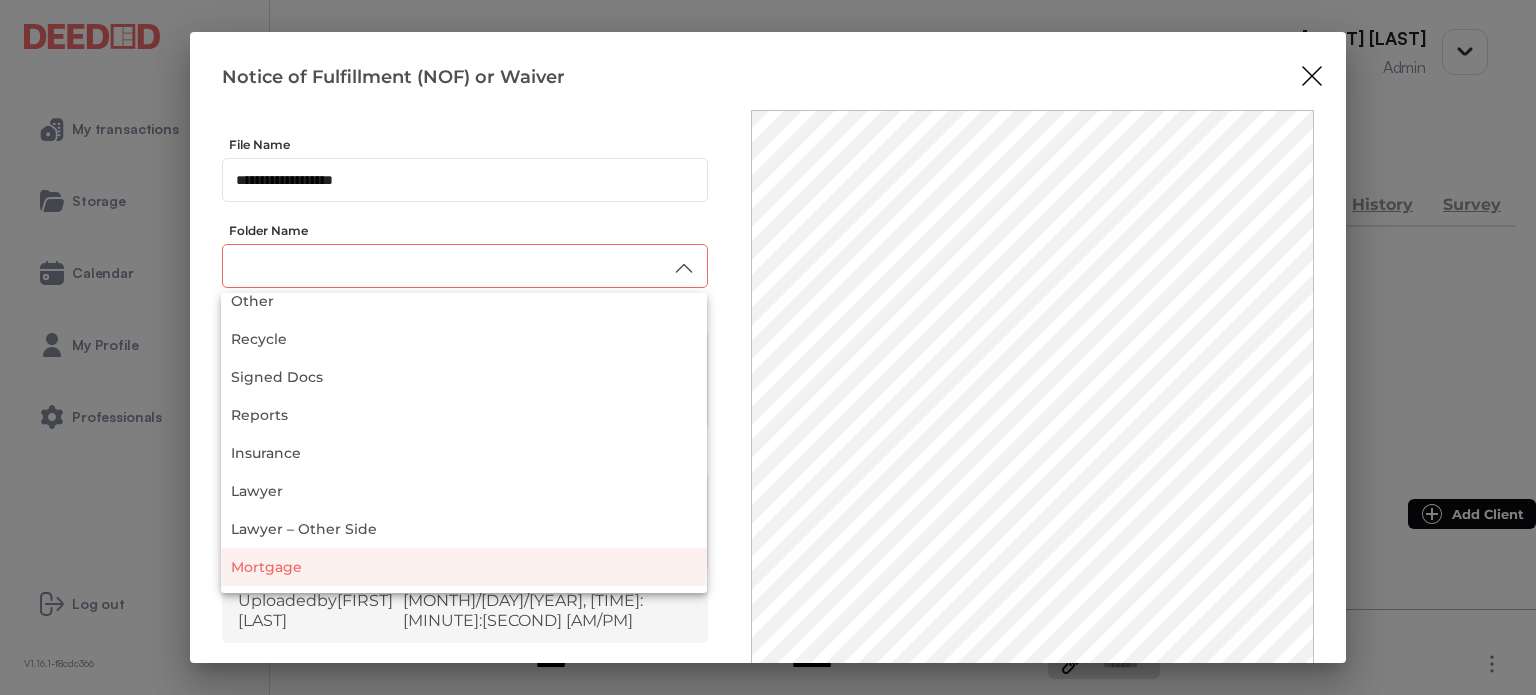 scroll, scrollTop: 262, scrollLeft: 0, axis: vertical 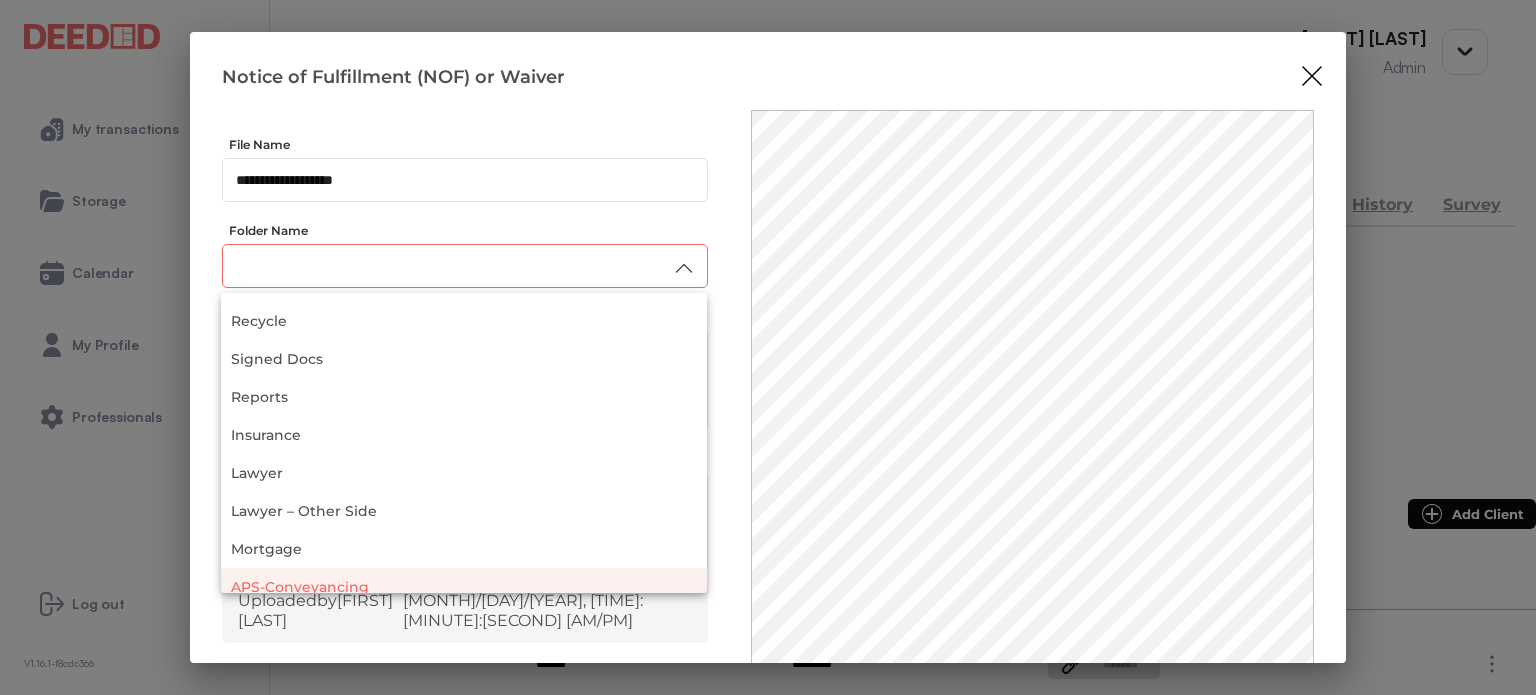 click on "APS-Conveyancing" at bounding box center (464, 587) 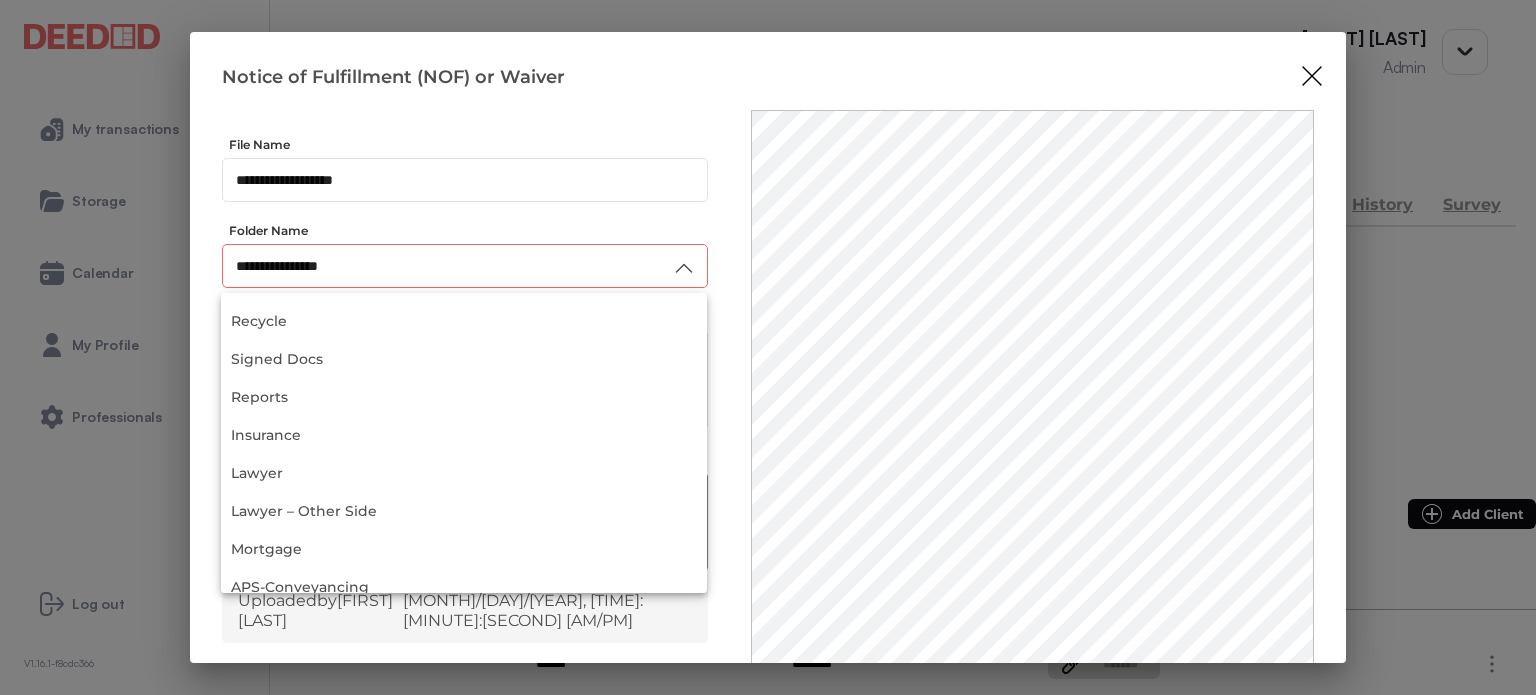scroll, scrollTop: 0, scrollLeft: 0, axis: both 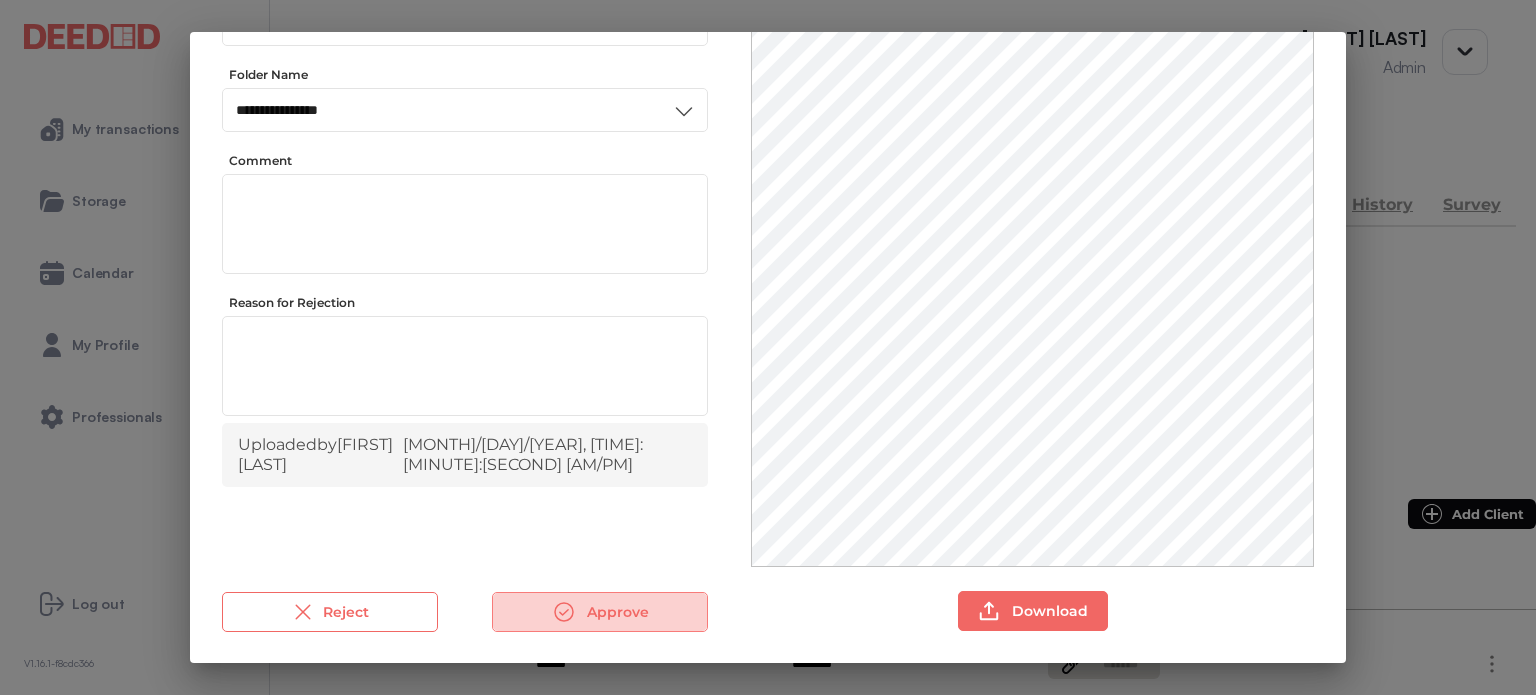 click on "Approve" at bounding box center [600, 612] 